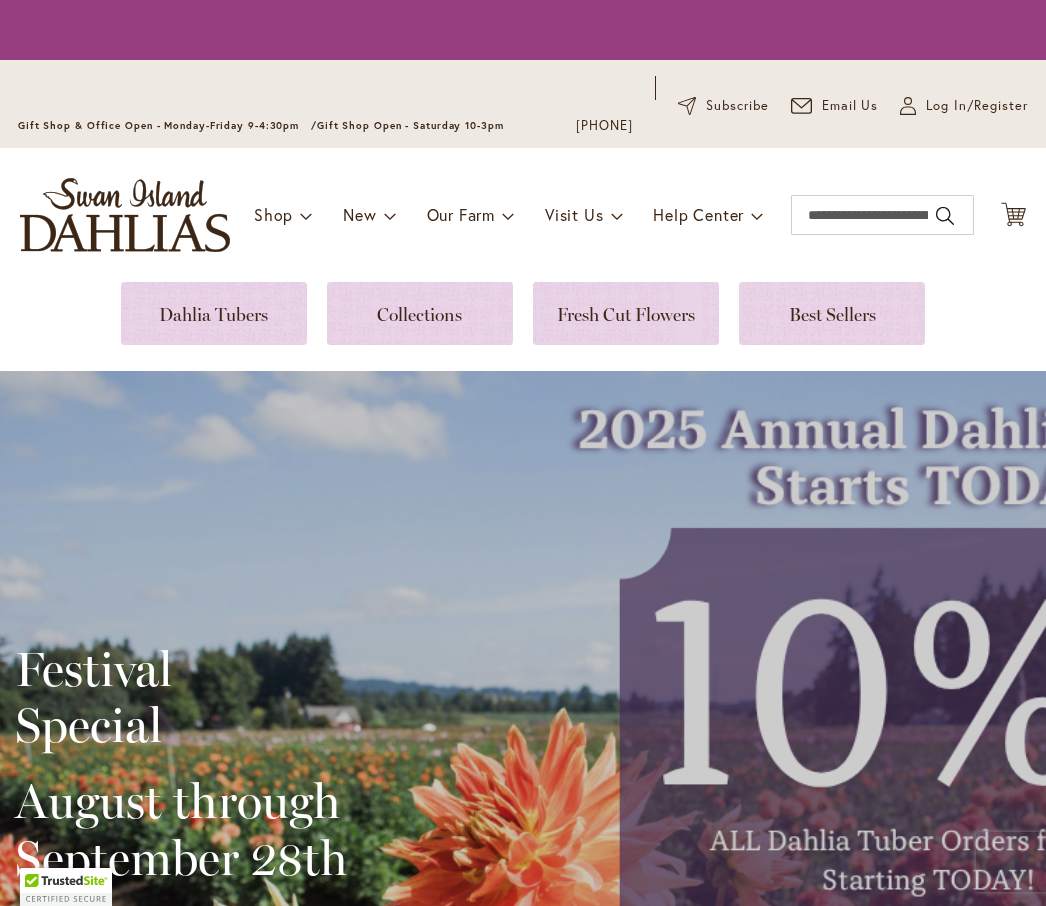 scroll, scrollTop: 0, scrollLeft: 0, axis: both 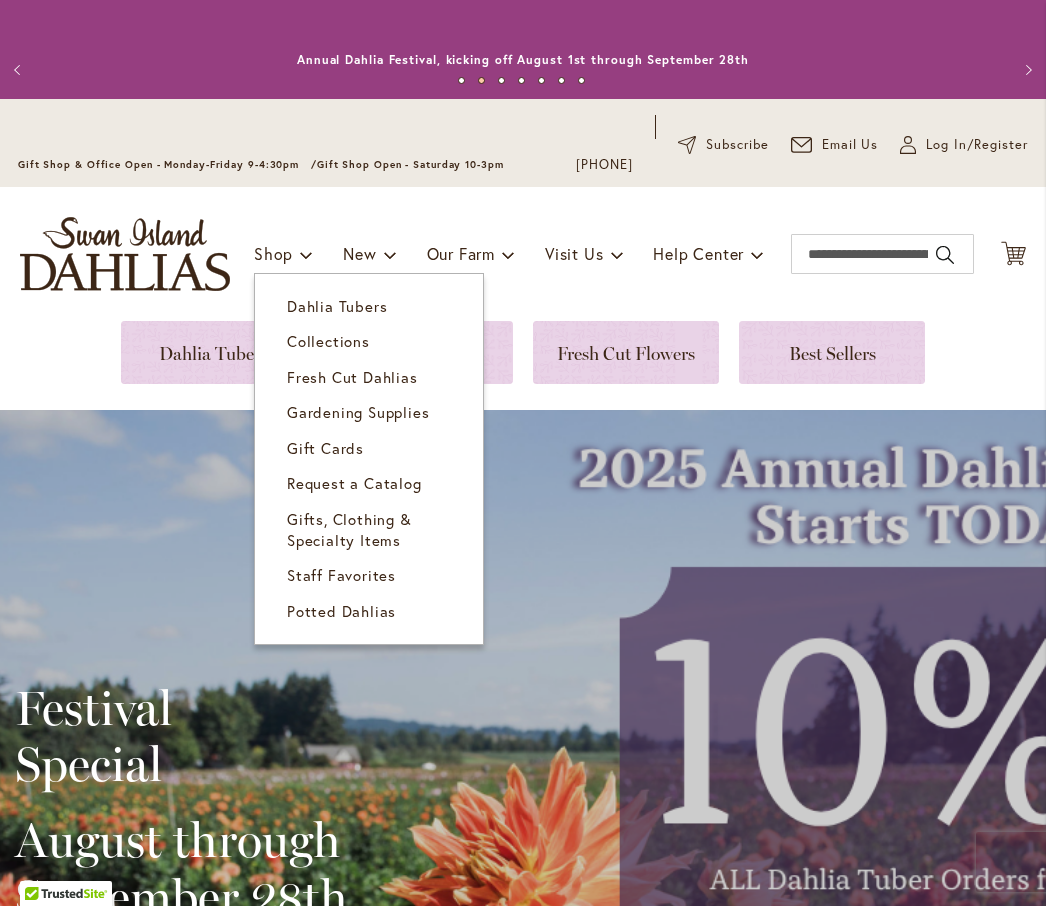 click on "Dahlia Tubers" at bounding box center (337, 306) 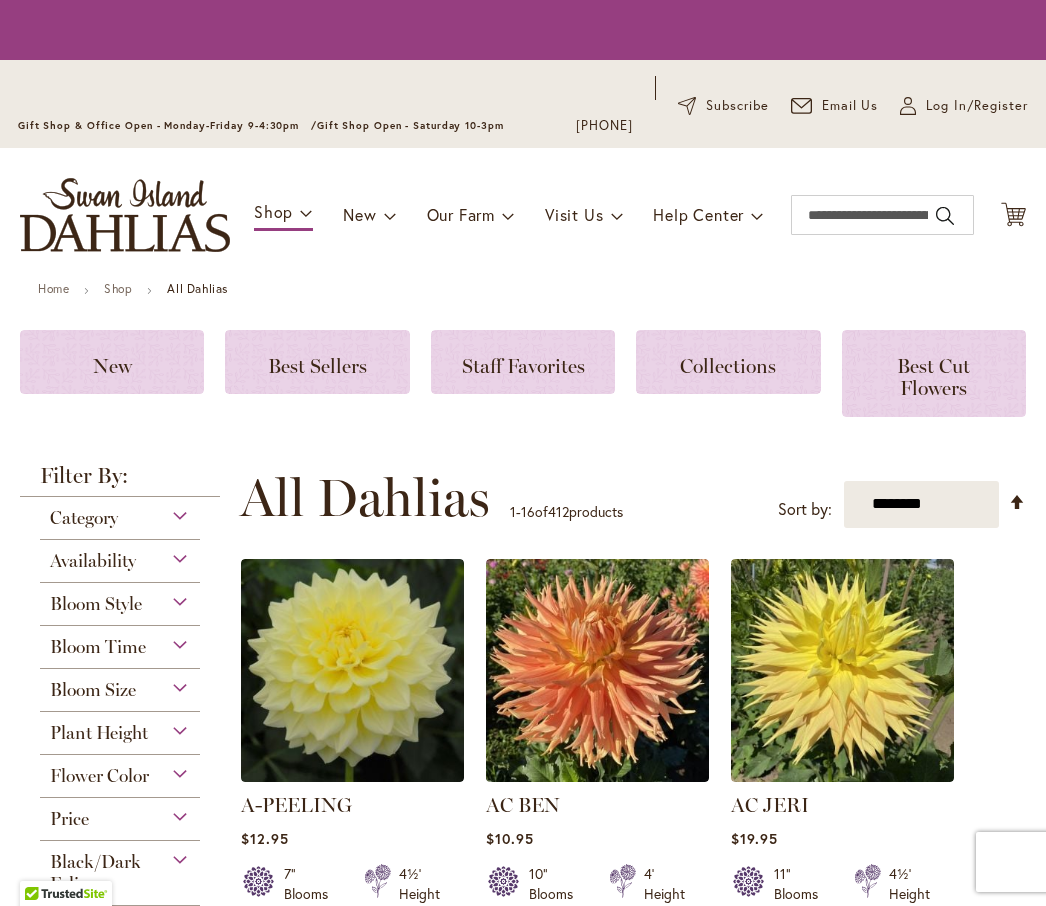 scroll, scrollTop: 0, scrollLeft: 0, axis: both 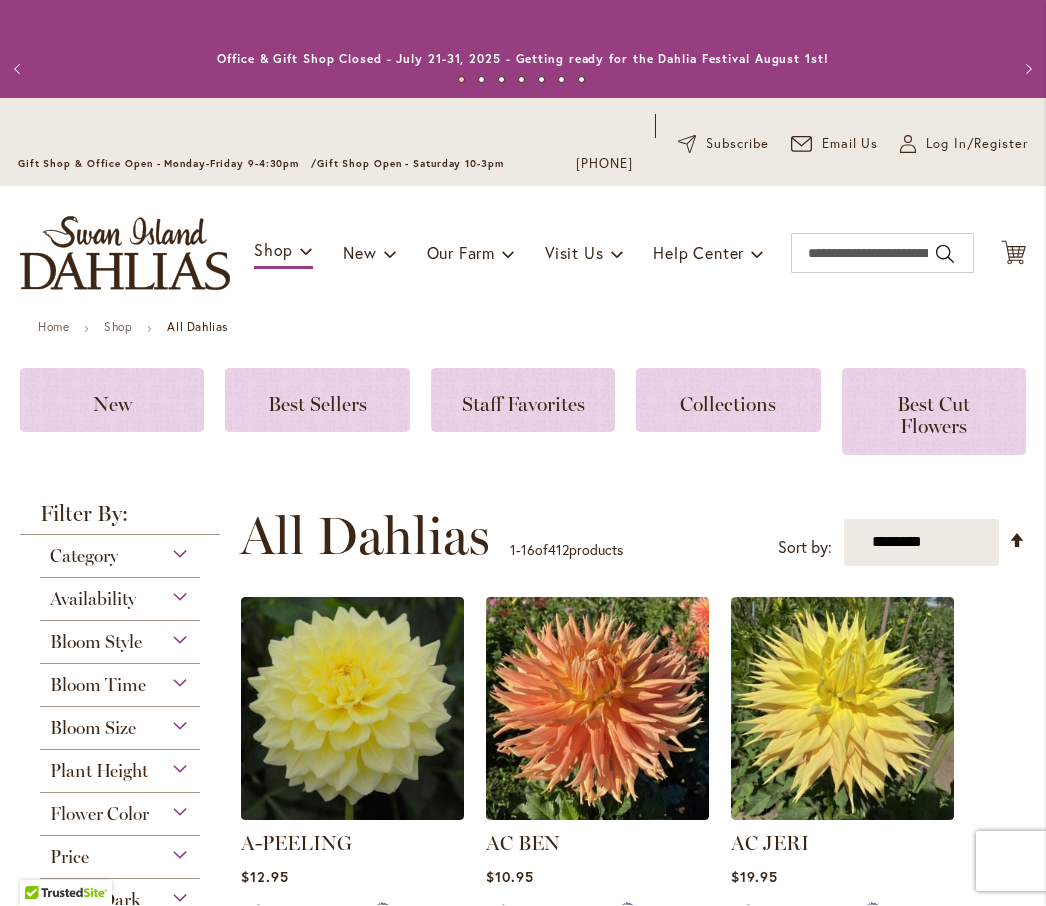 click on "Category" at bounding box center [120, 552] 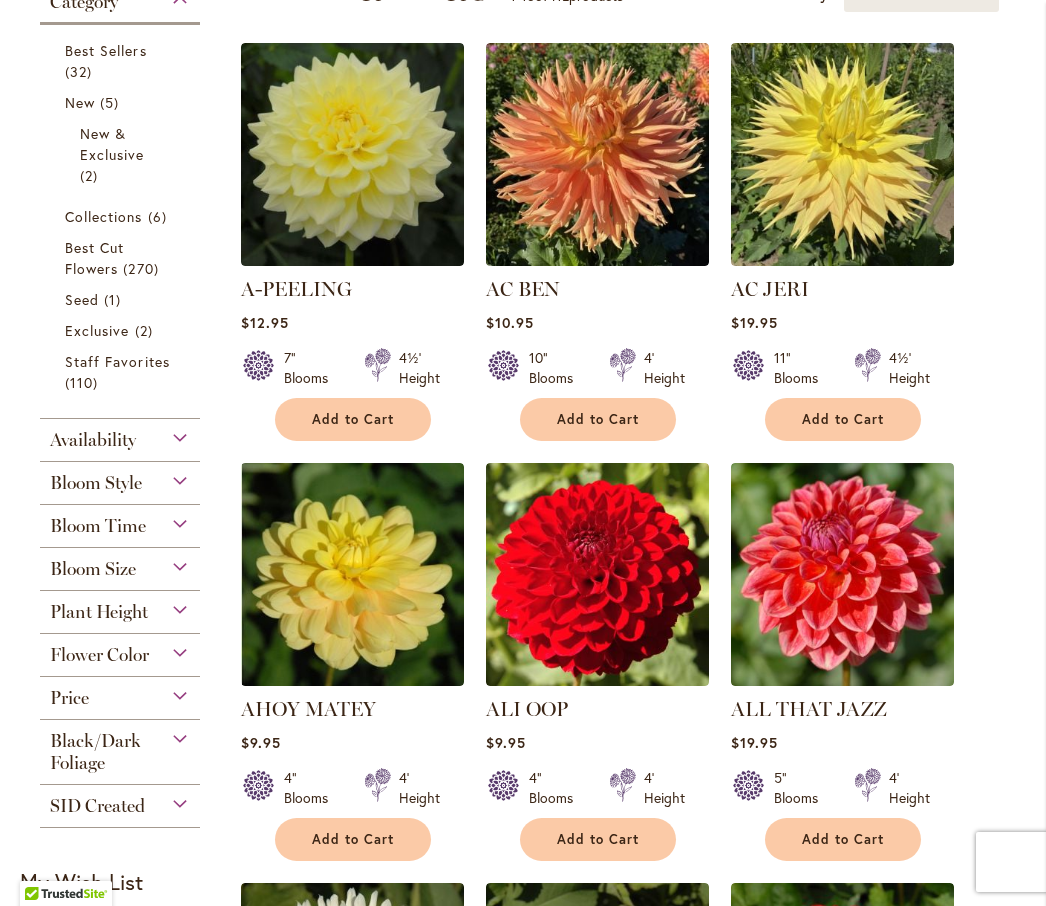 click on "Best Cut Flowers" at bounding box center (94, 258) 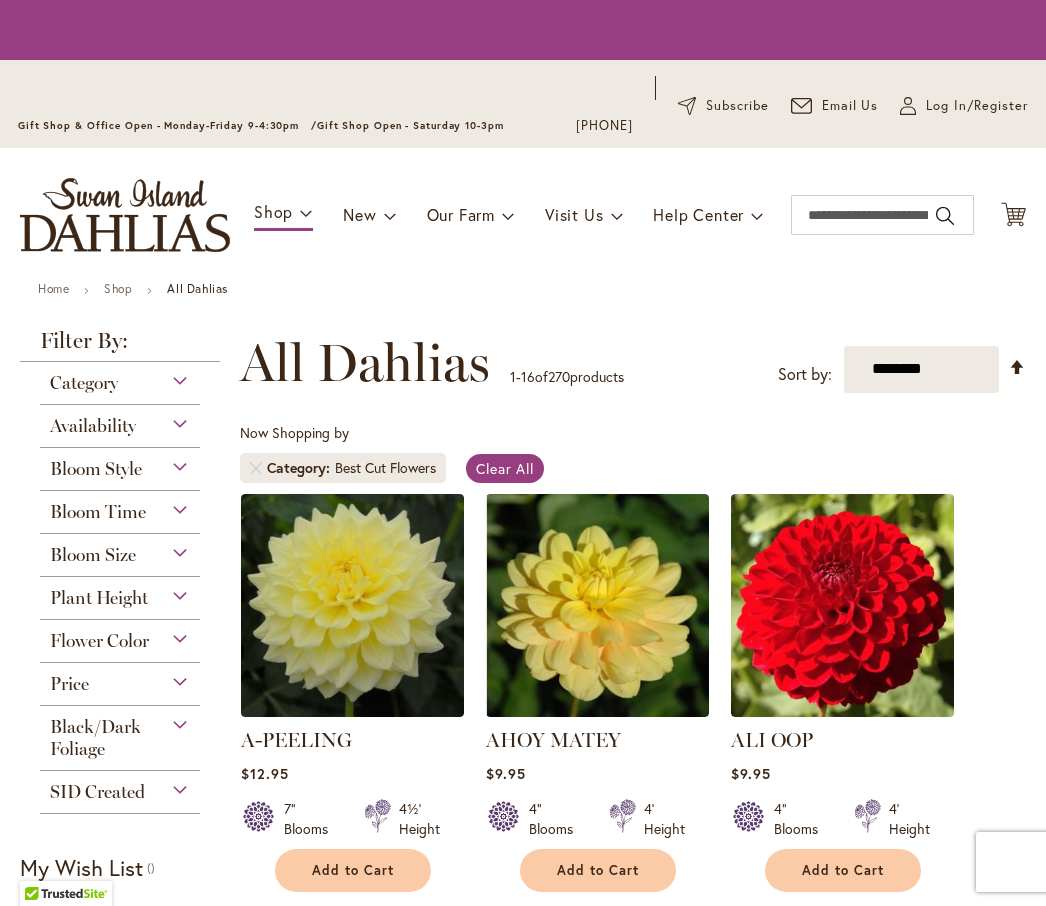 scroll, scrollTop: 0, scrollLeft: 0, axis: both 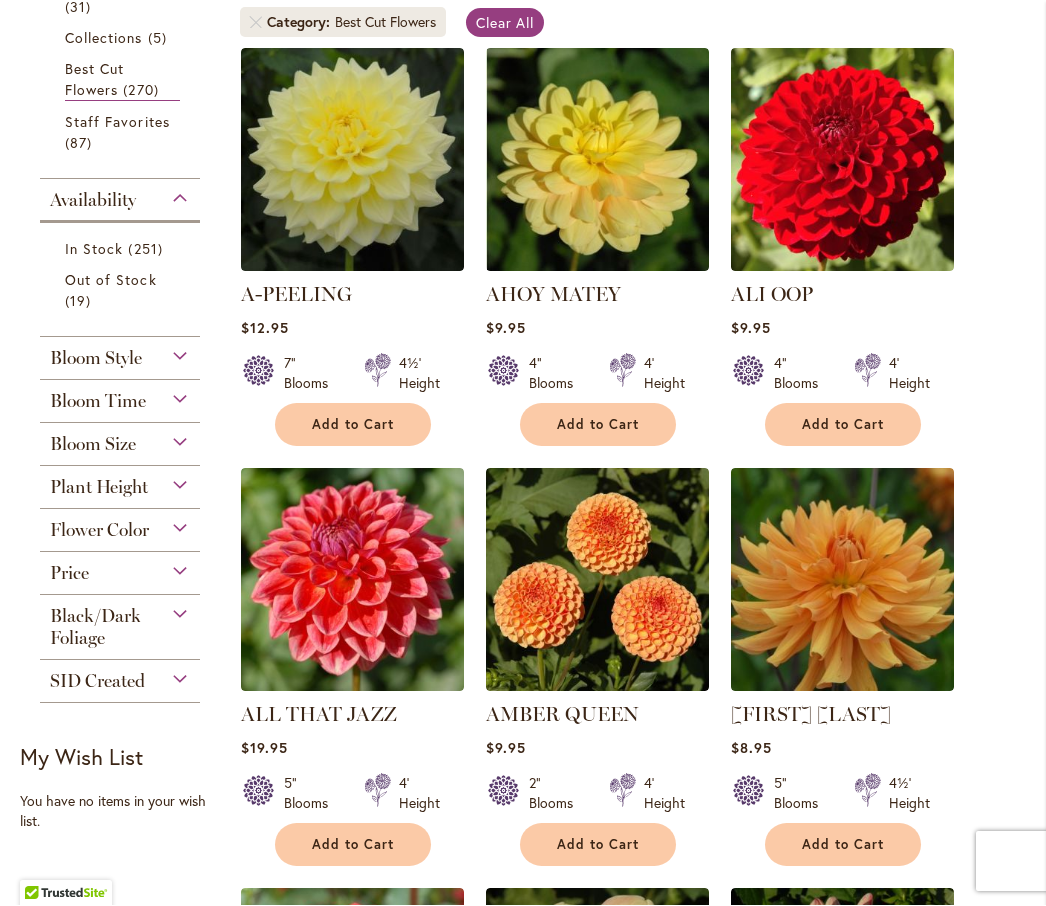 click on "Bloom Style" at bounding box center (96, 359) 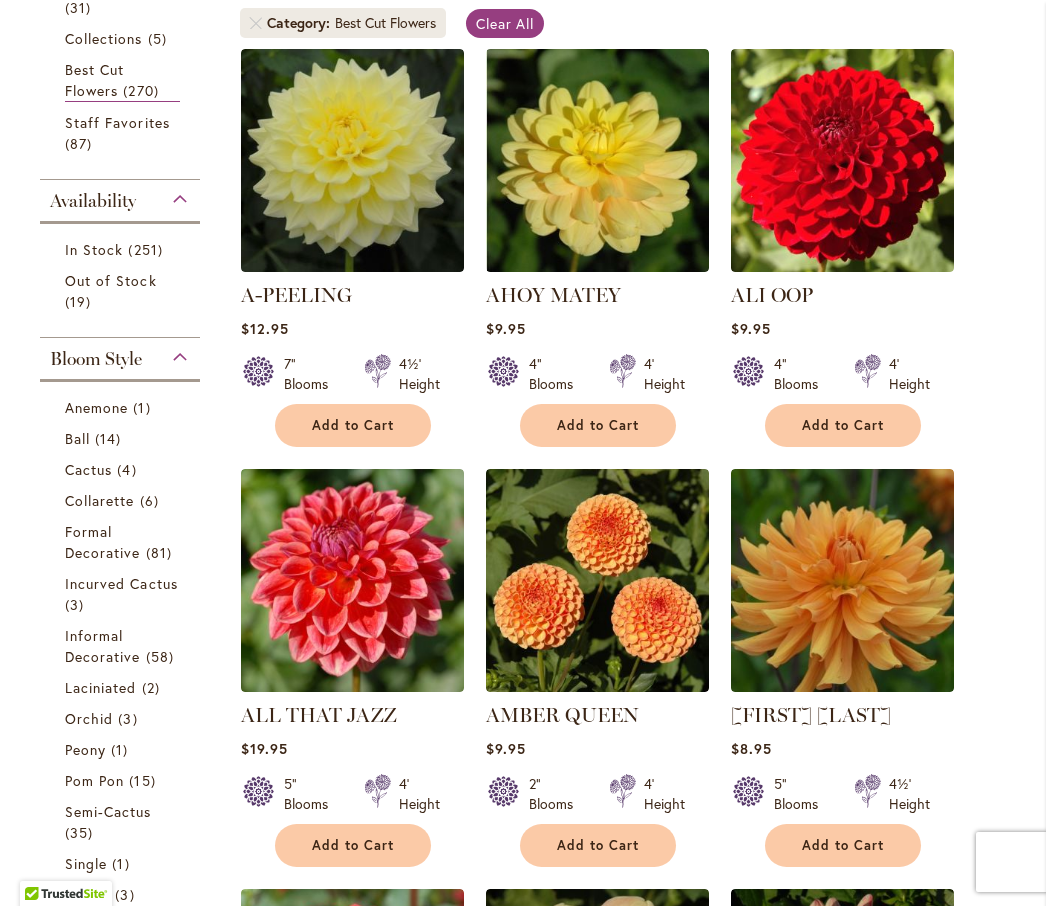 scroll, scrollTop: 844, scrollLeft: 0, axis: vertical 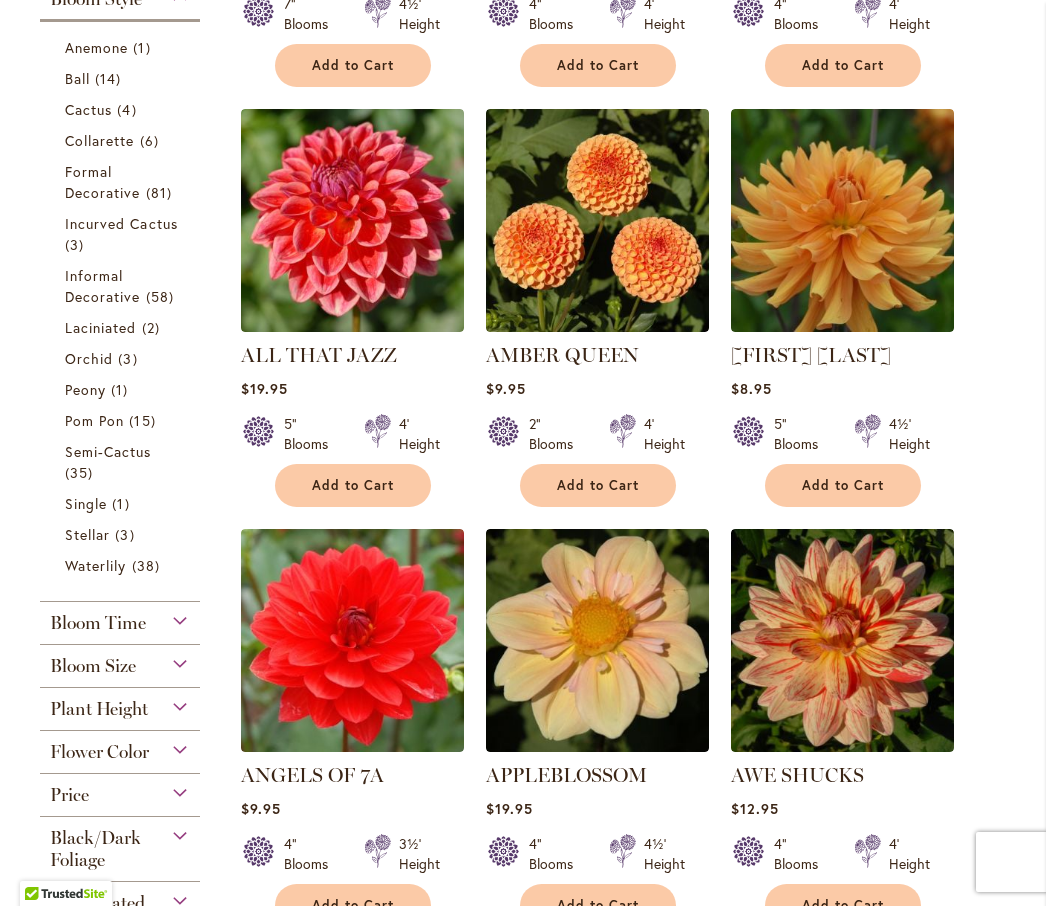 click on "Bloom Size" at bounding box center (93, 666) 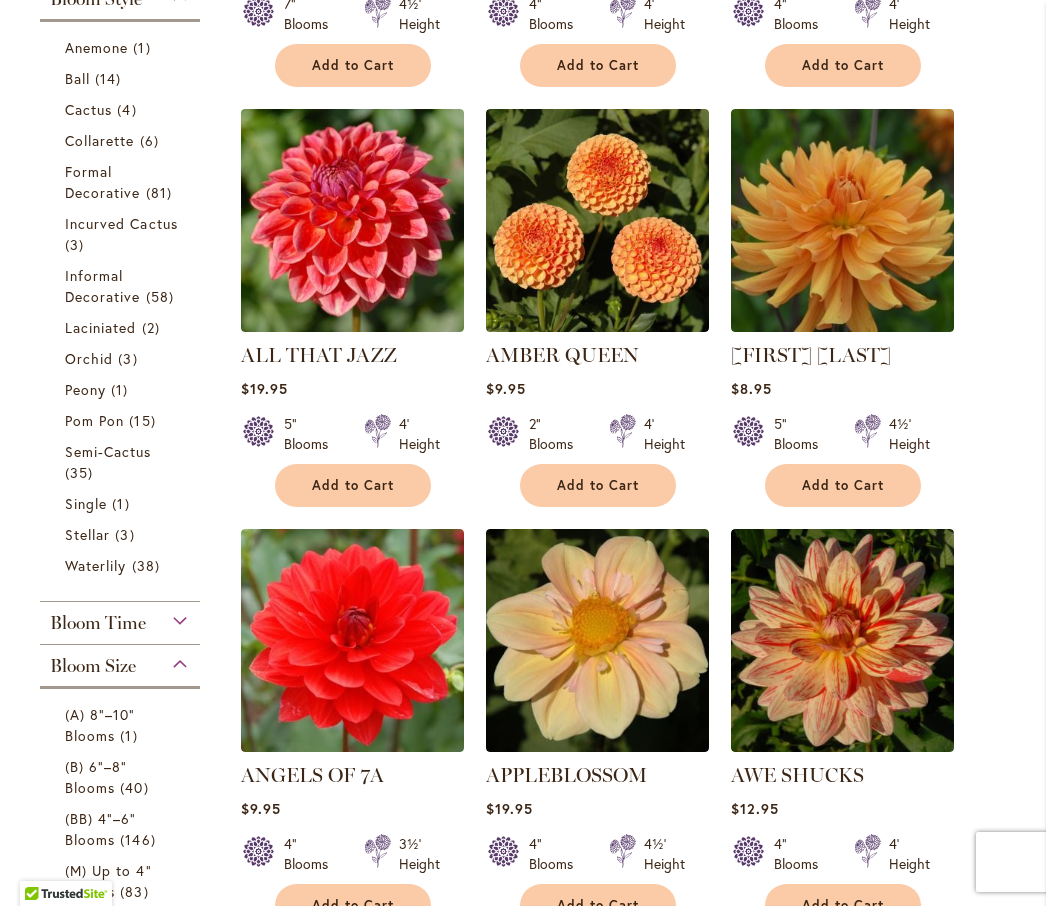 scroll, scrollTop: 1513, scrollLeft: 0, axis: vertical 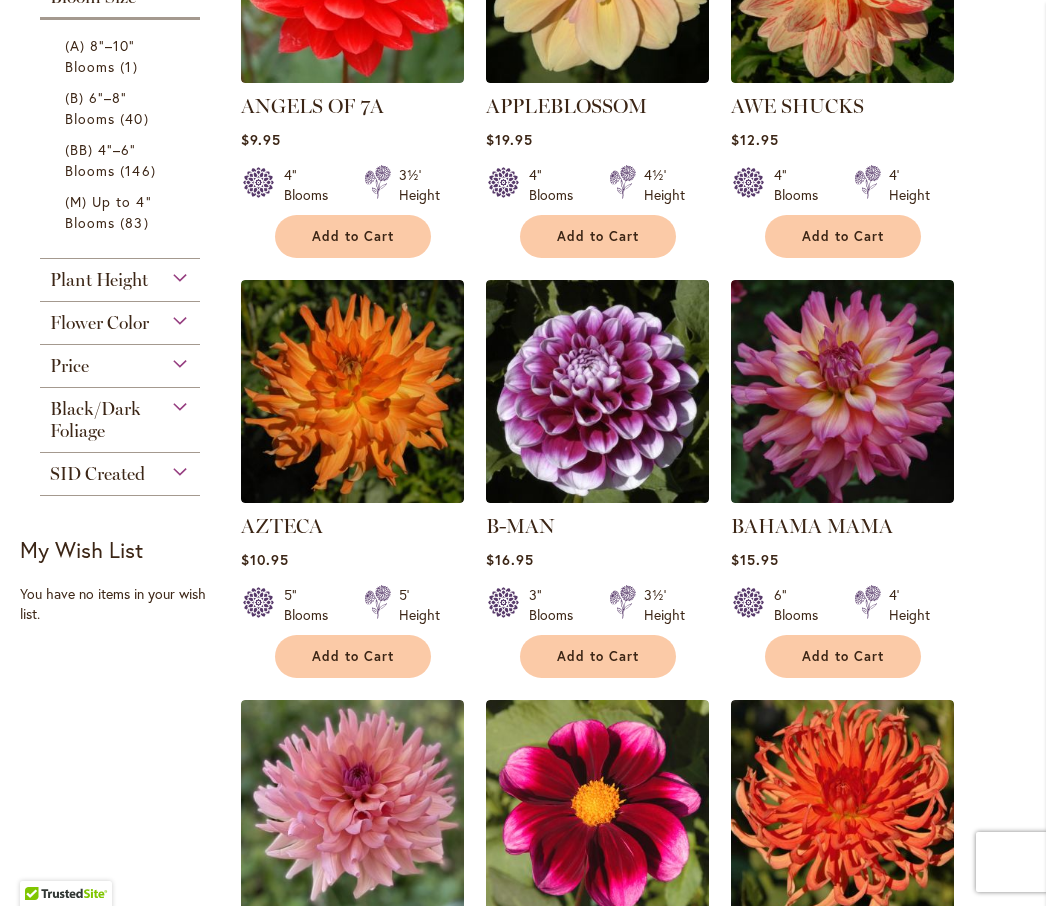 click on "(B) 6"–8" Blooms" at bounding box center [96, 108] 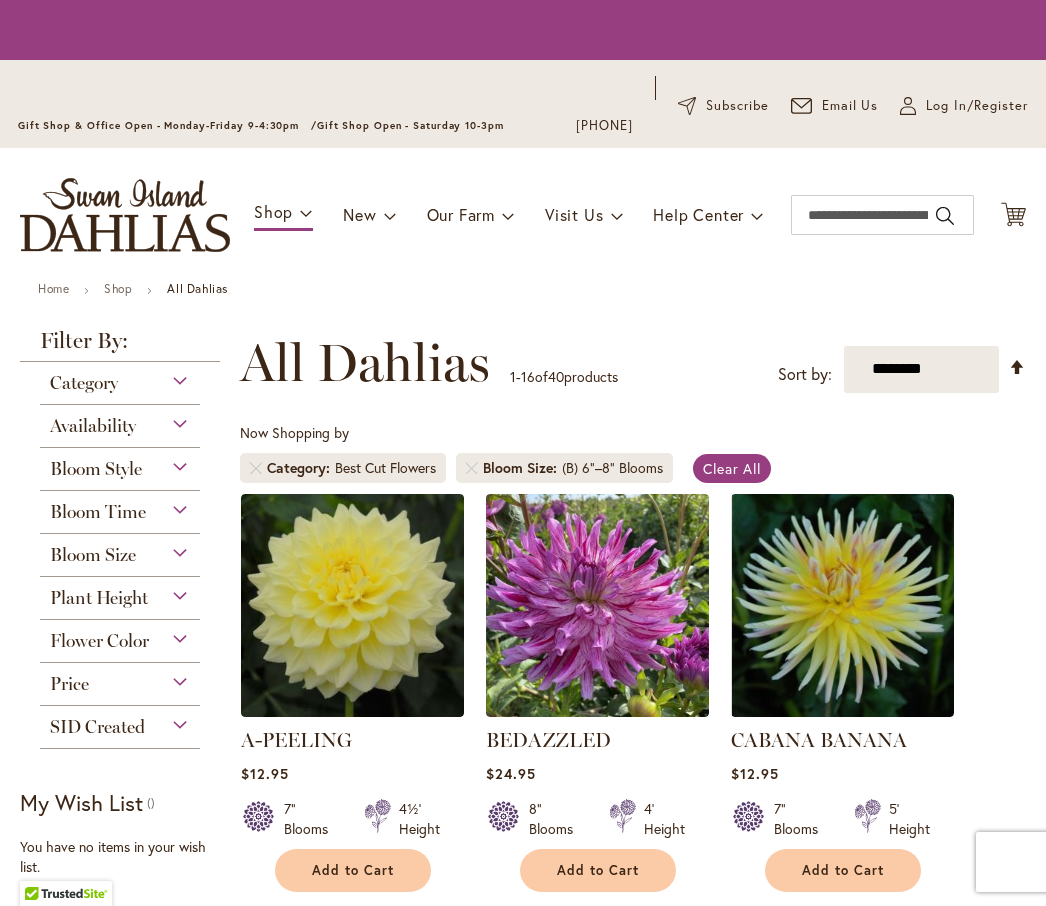 scroll, scrollTop: 0, scrollLeft: 0, axis: both 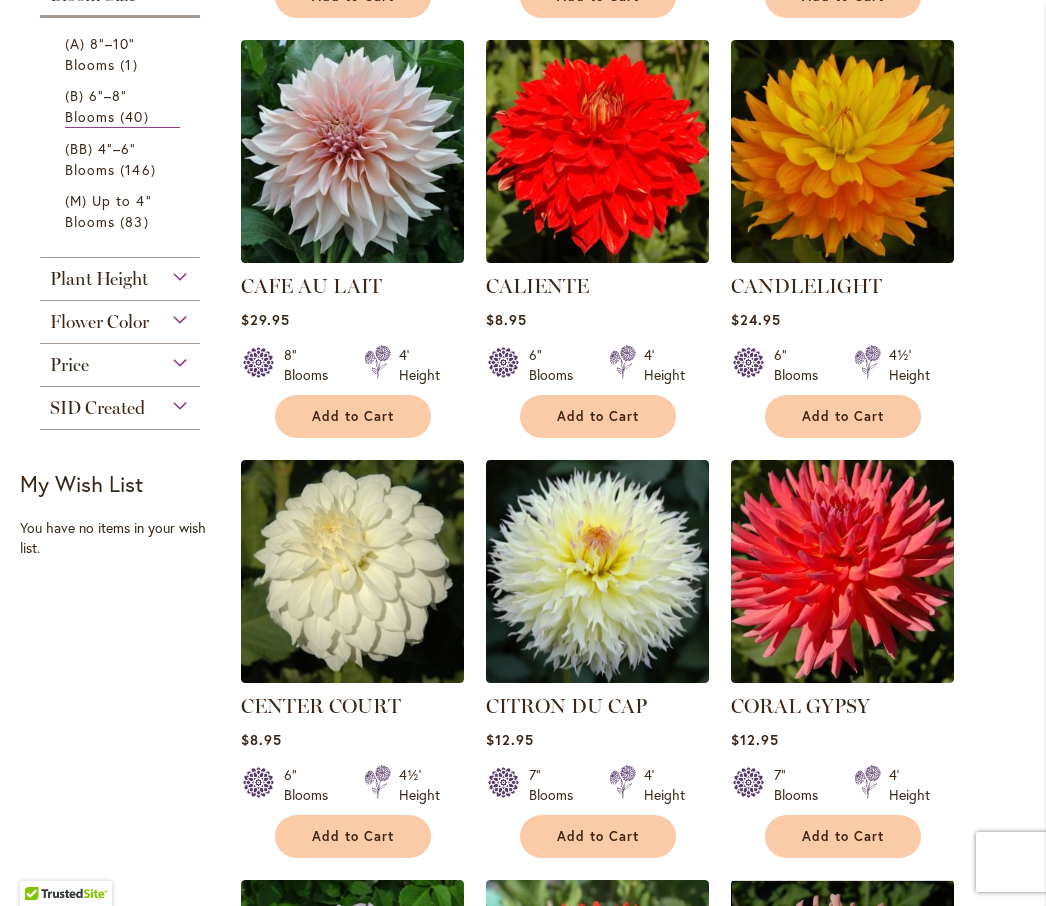 click on "CAFE AU LAIT" at bounding box center (311, 286) 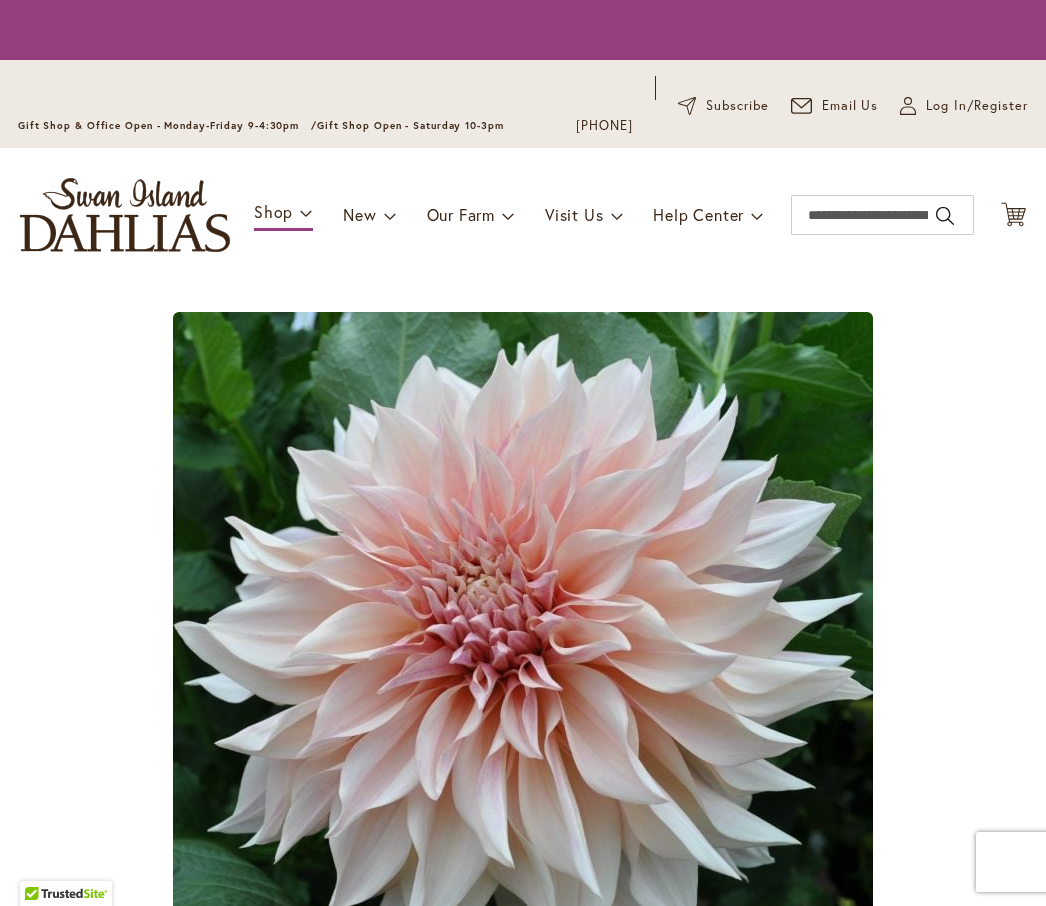 scroll, scrollTop: 0, scrollLeft: 0, axis: both 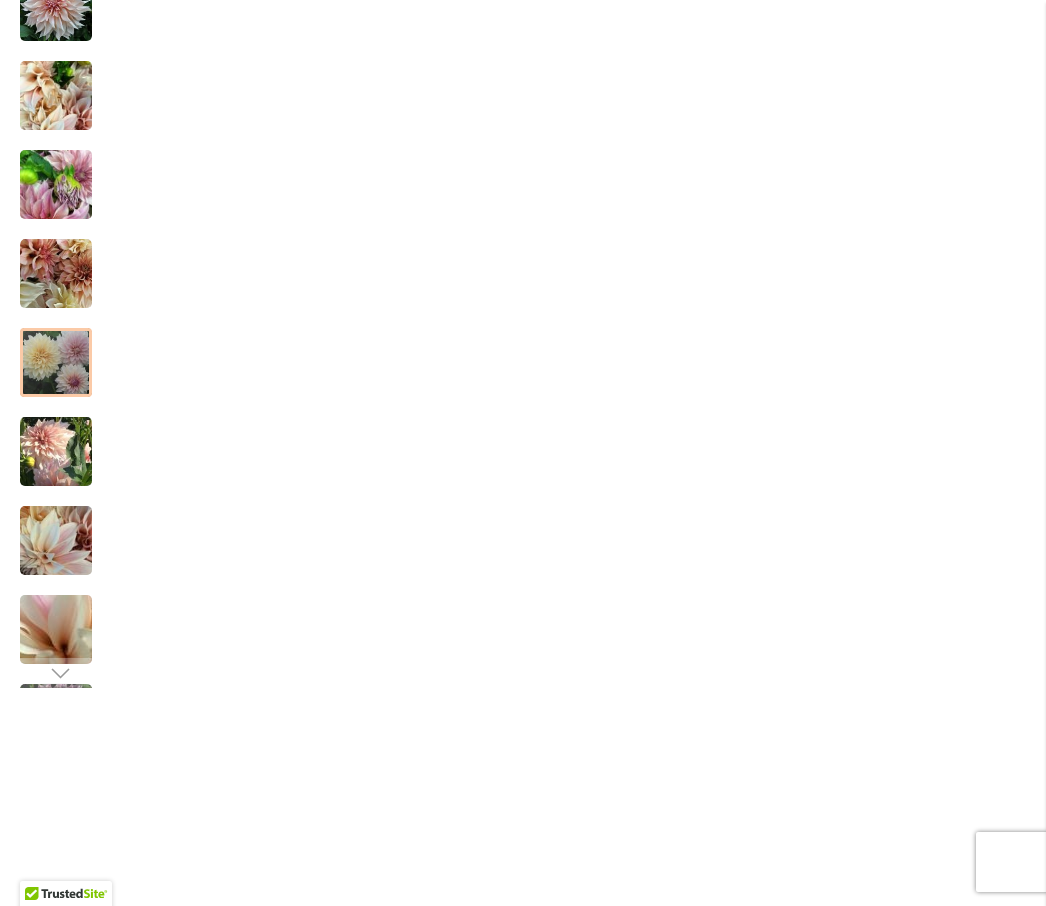 click at bounding box center (56, 363) 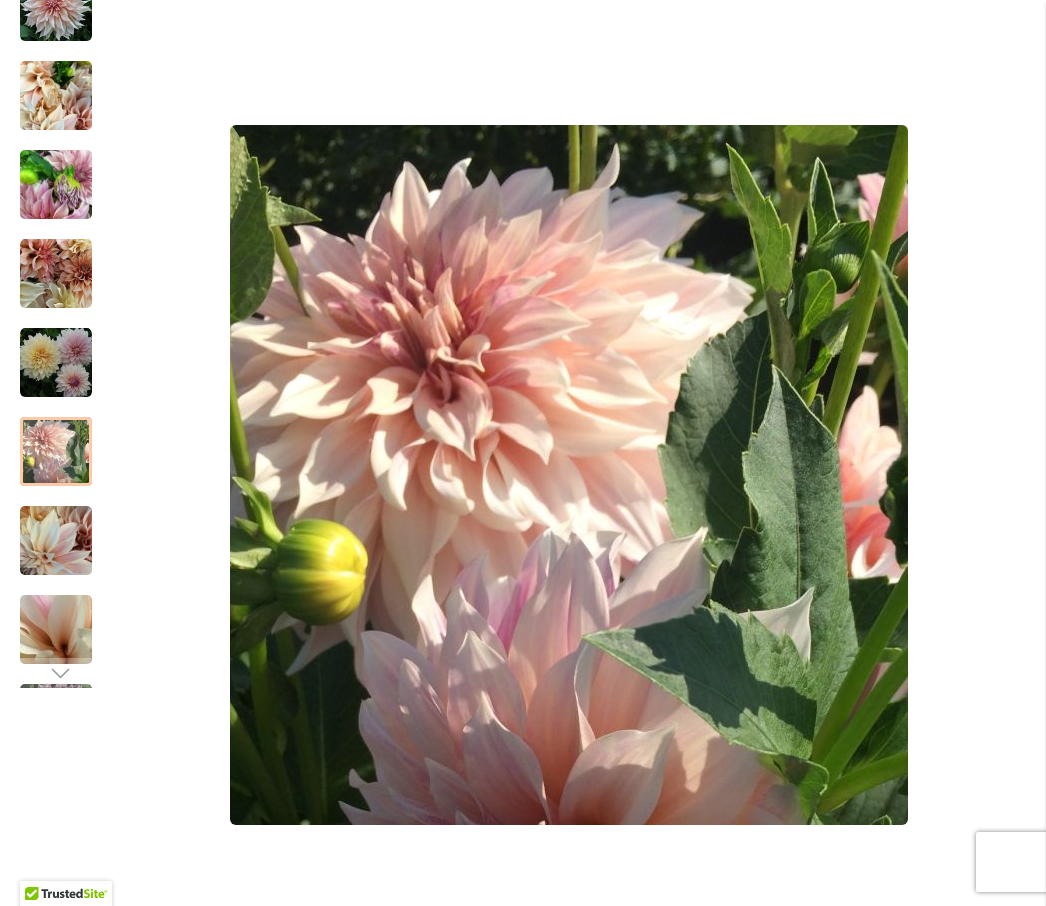 click at bounding box center (56, 451) 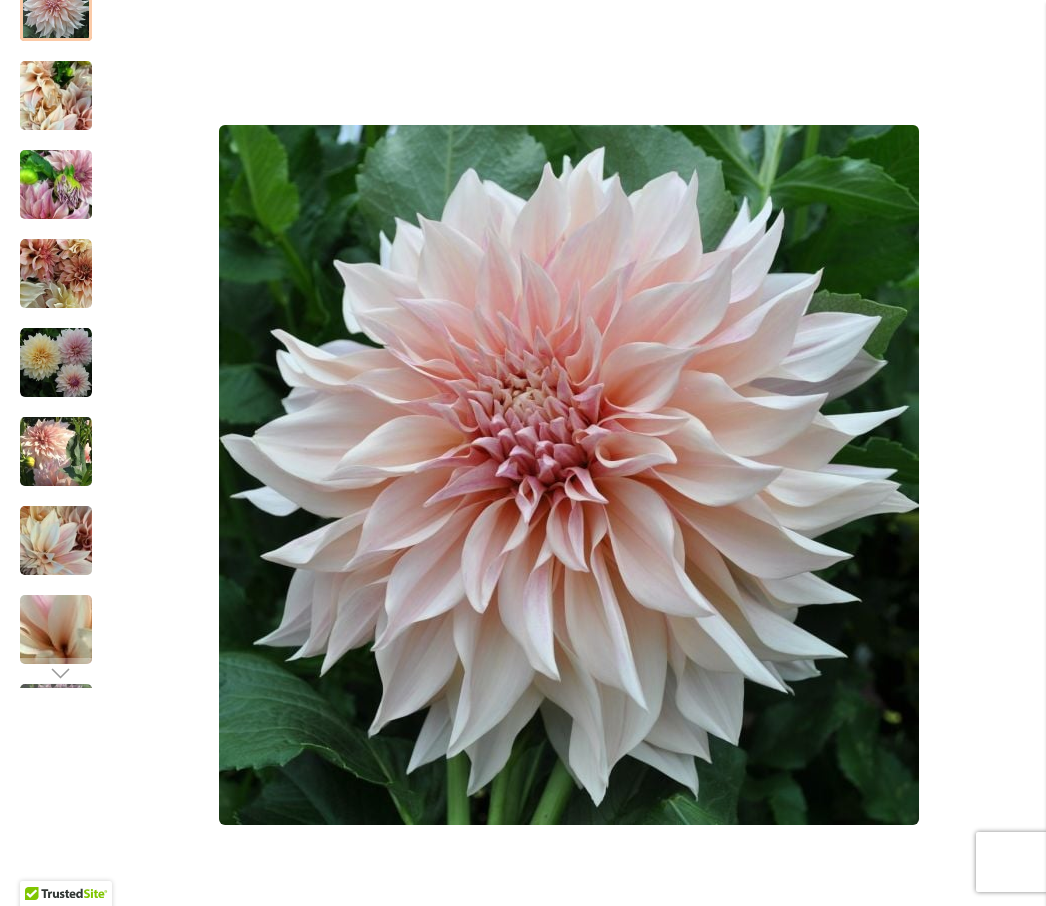 click at bounding box center (56, 7) 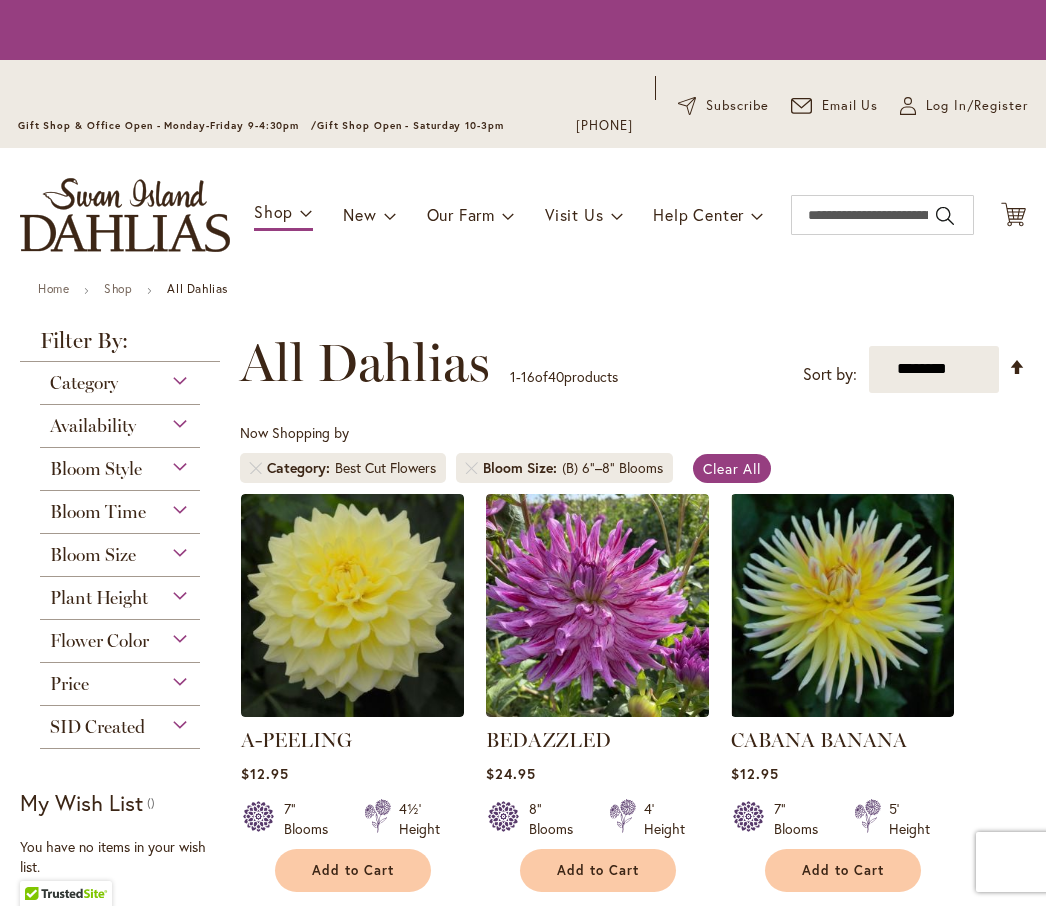 scroll, scrollTop: 0, scrollLeft: 0, axis: both 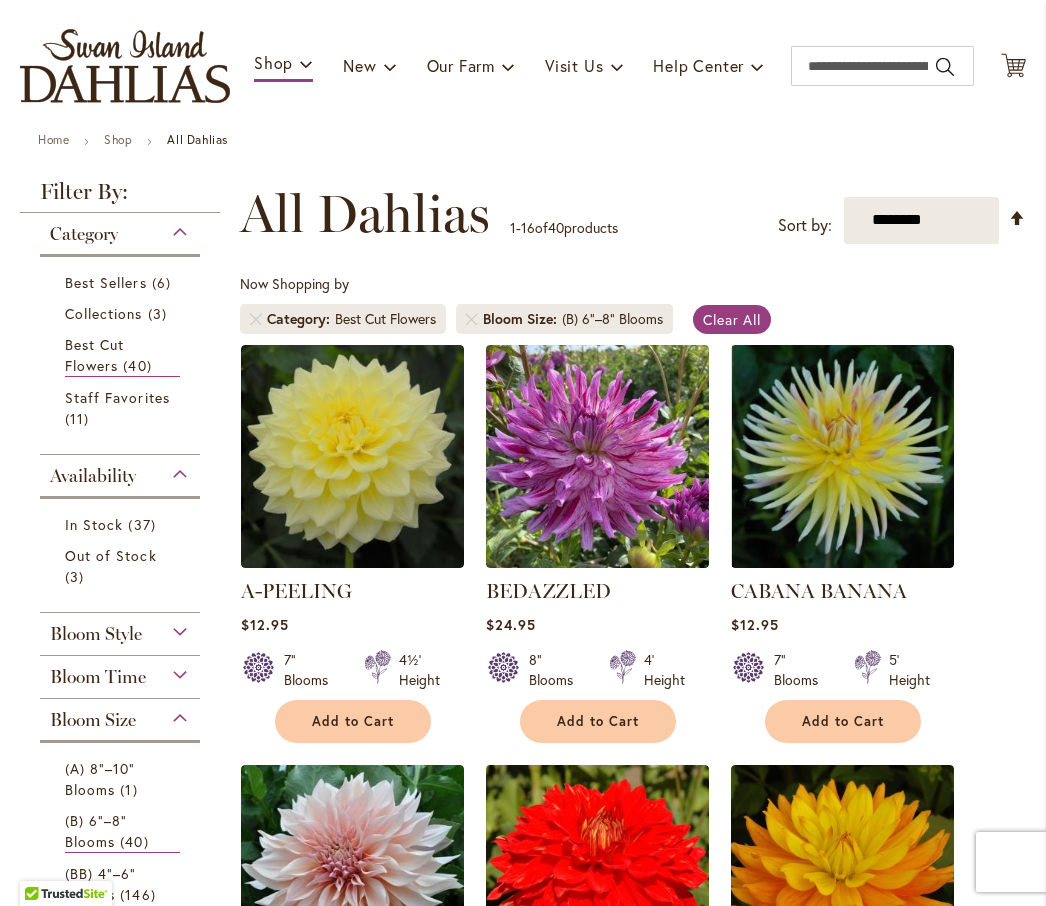 click on "Best Cut Flowers" at bounding box center [94, 355] 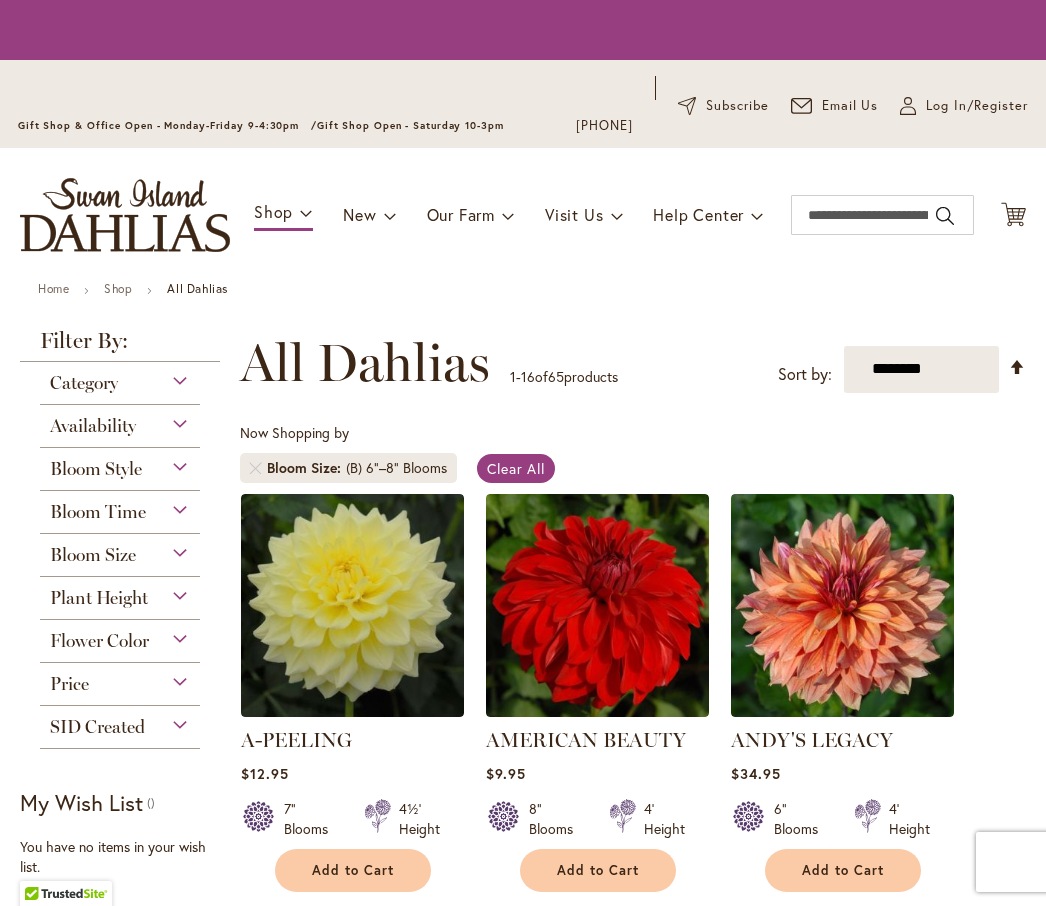 scroll, scrollTop: 0, scrollLeft: 0, axis: both 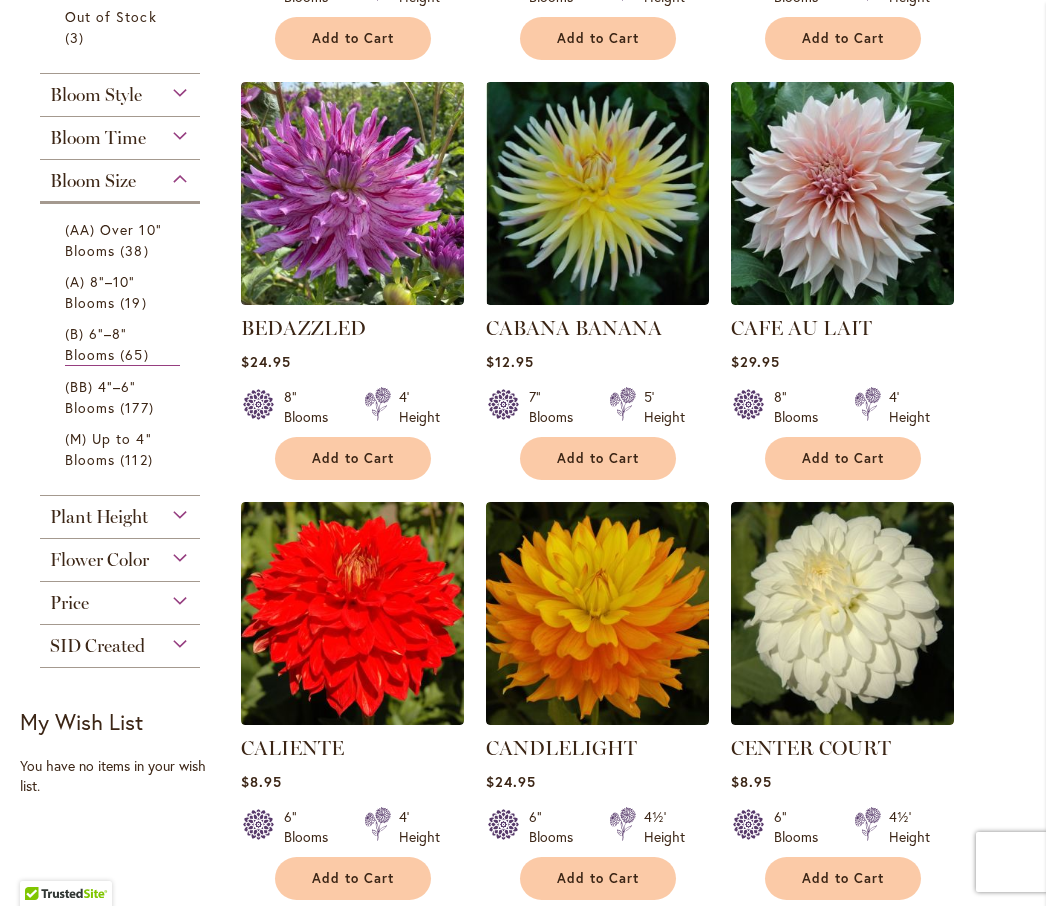 click on "(B) 6"–8" Blooms
65
items" at bounding box center (122, 344) 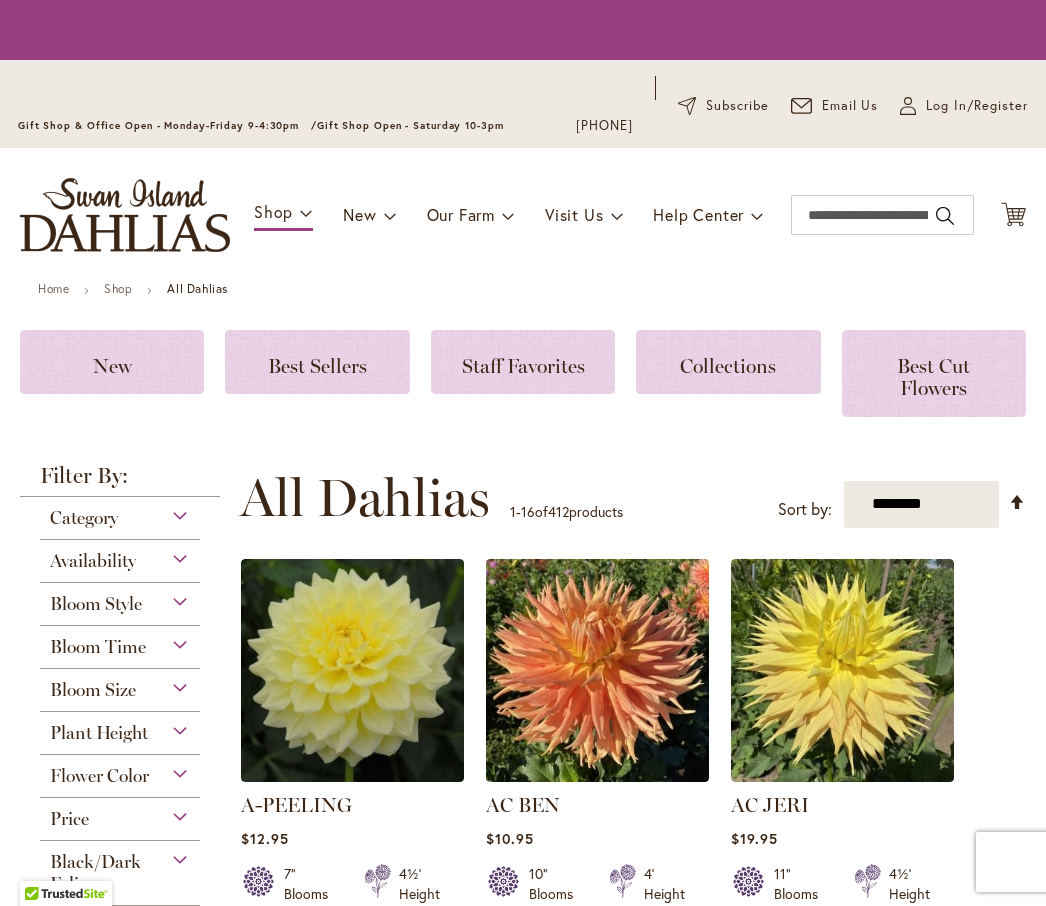 scroll, scrollTop: 0, scrollLeft: 0, axis: both 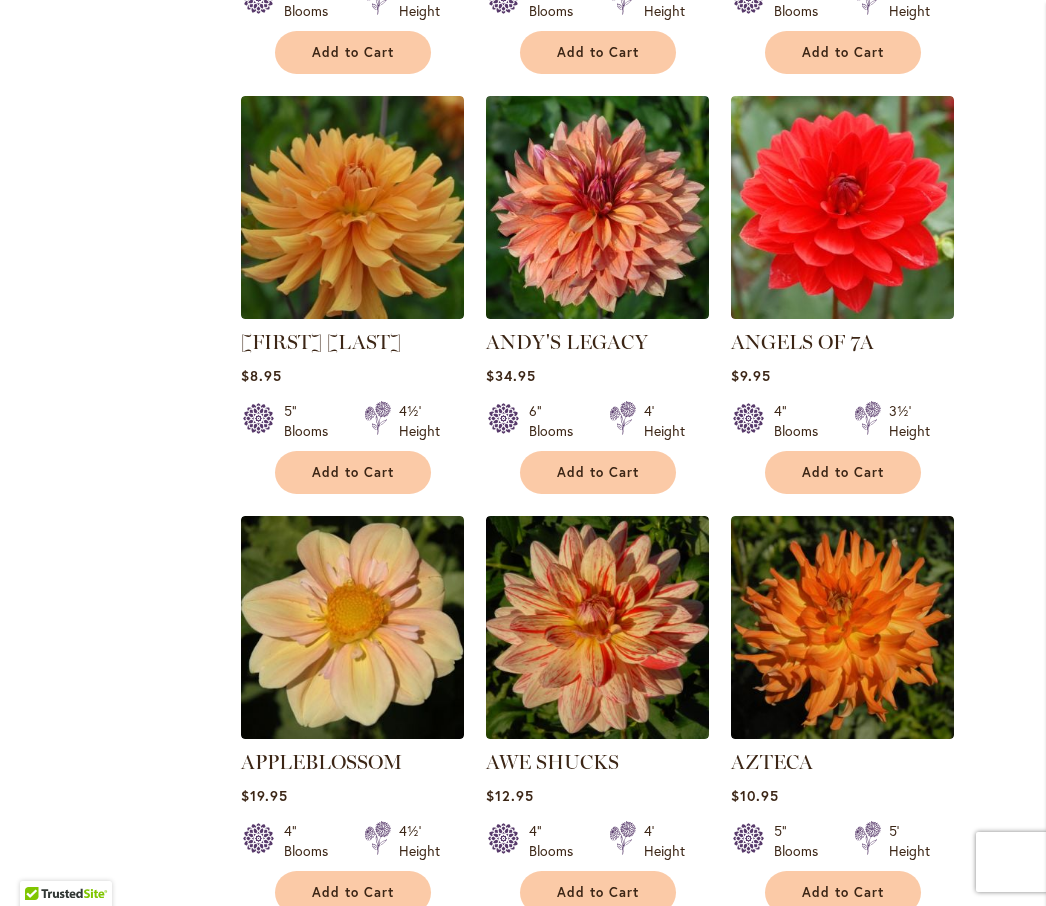 click on "ANDY'S LEGACY" at bounding box center (567, 342) 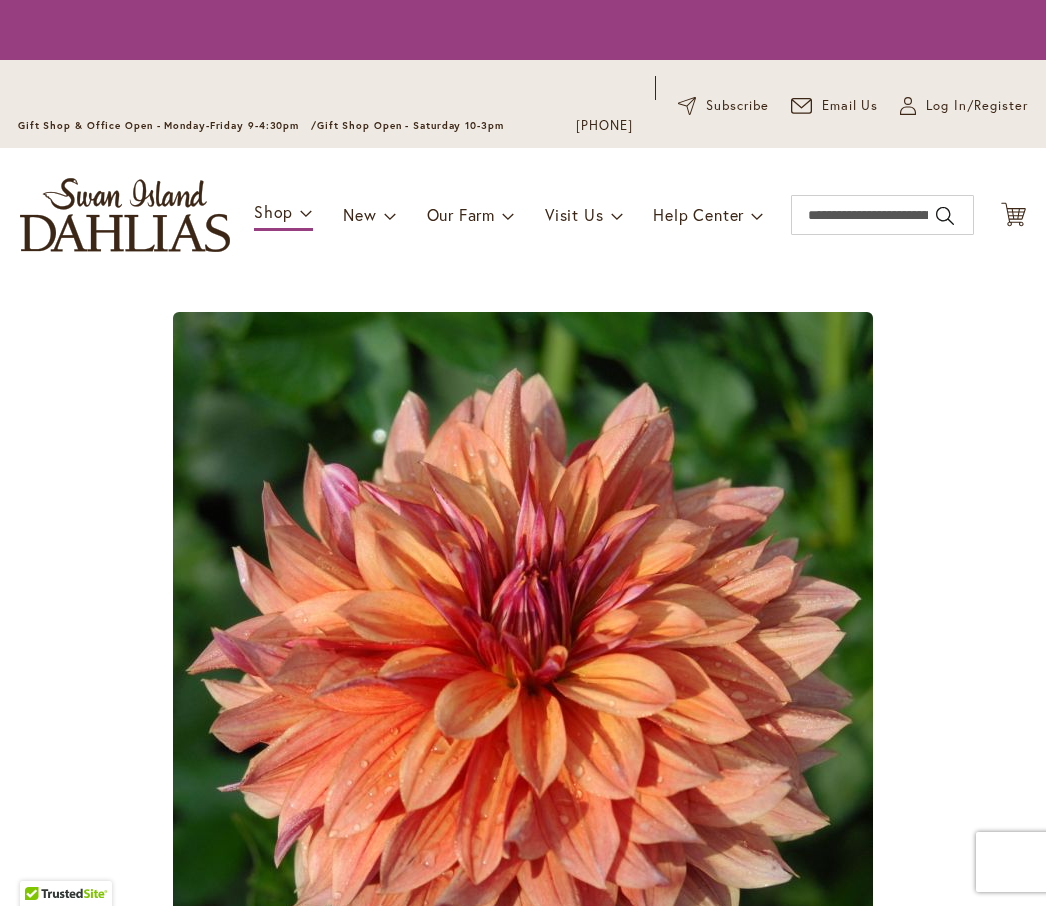 scroll, scrollTop: 0, scrollLeft: 0, axis: both 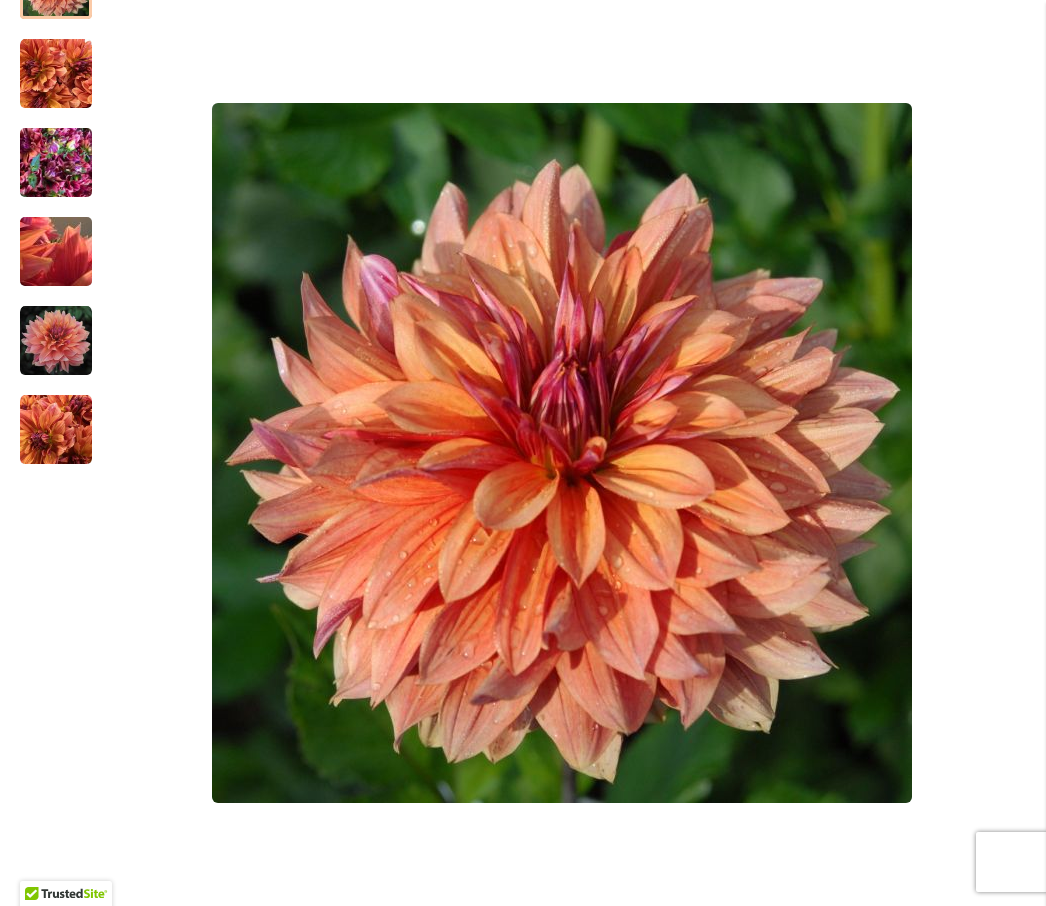 click at bounding box center [56, 163] 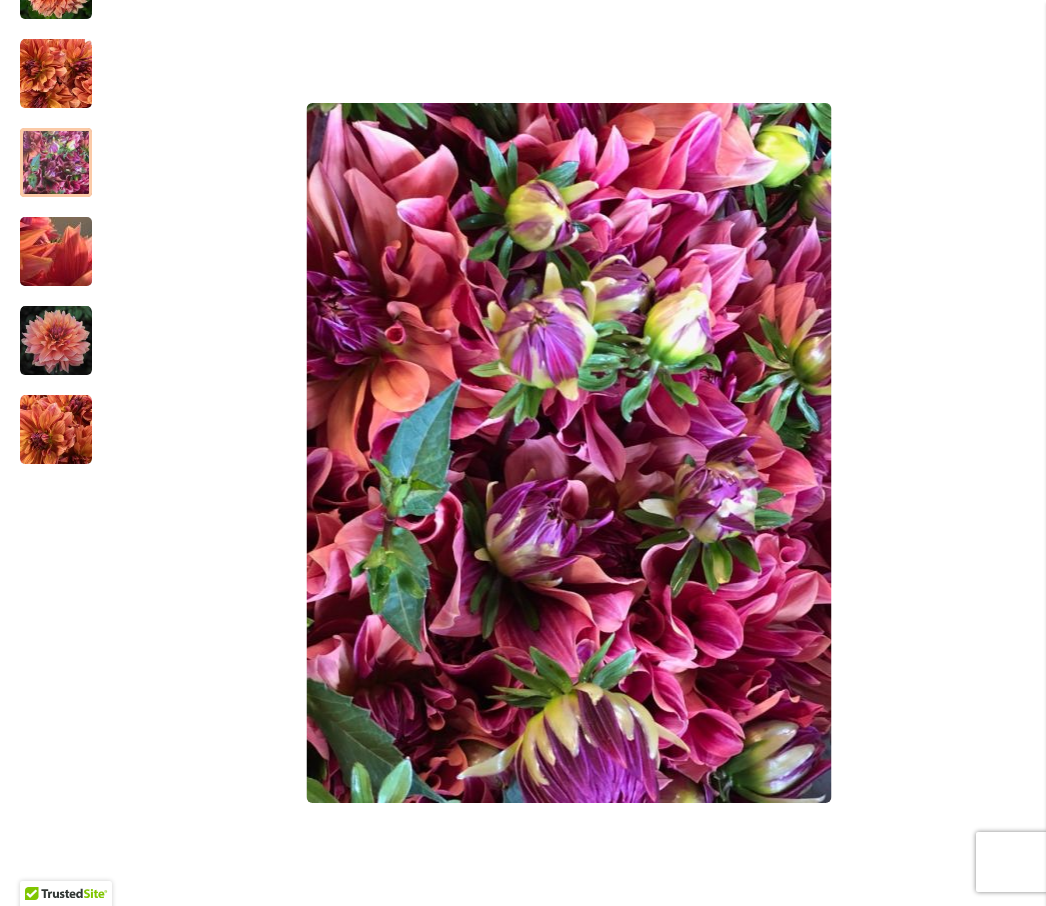 click at bounding box center (56, 341) 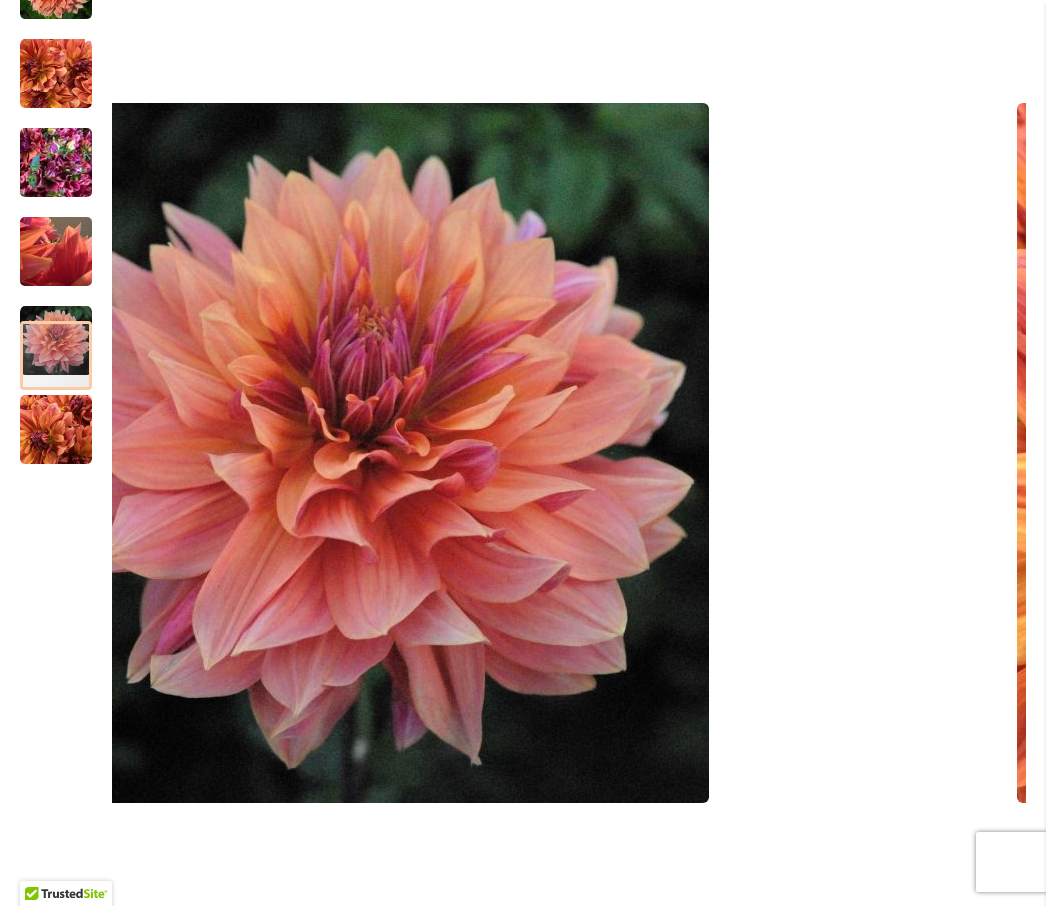 click at bounding box center [56, 430] 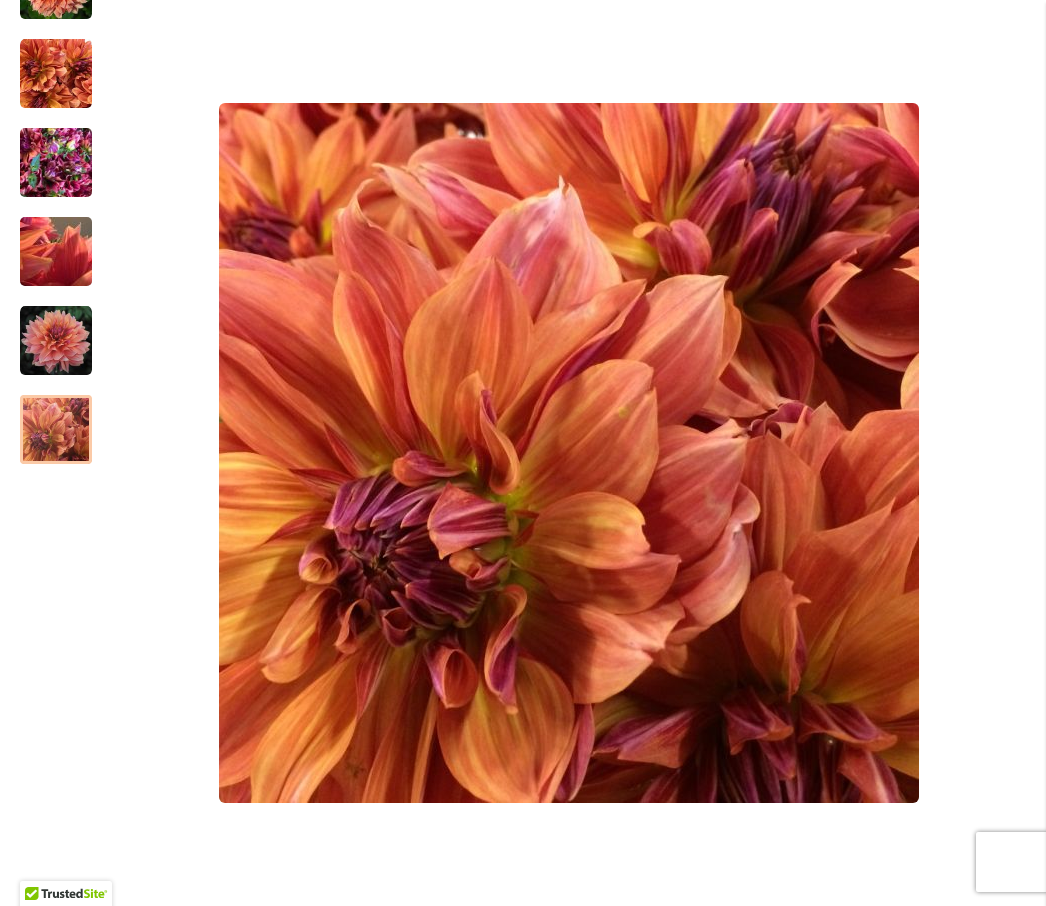 click at bounding box center (66, 63) 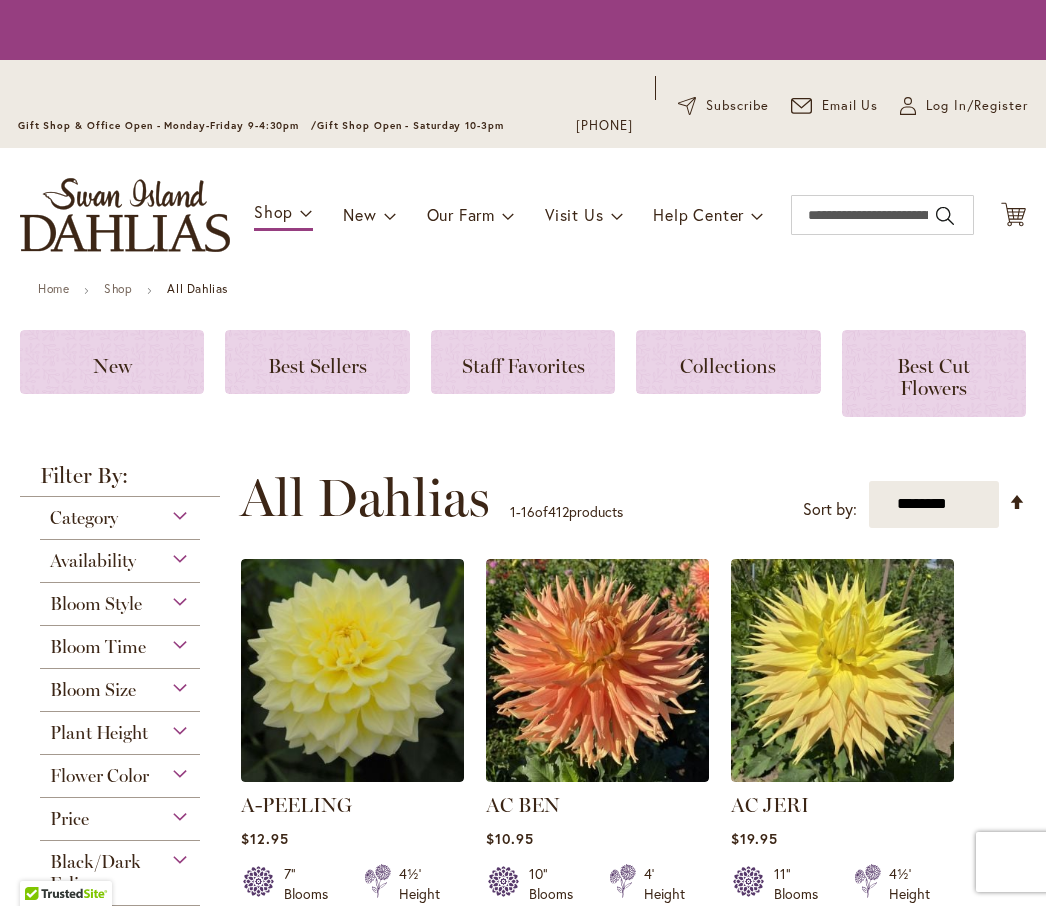 scroll, scrollTop: 0, scrollLeft: 0, axis: both 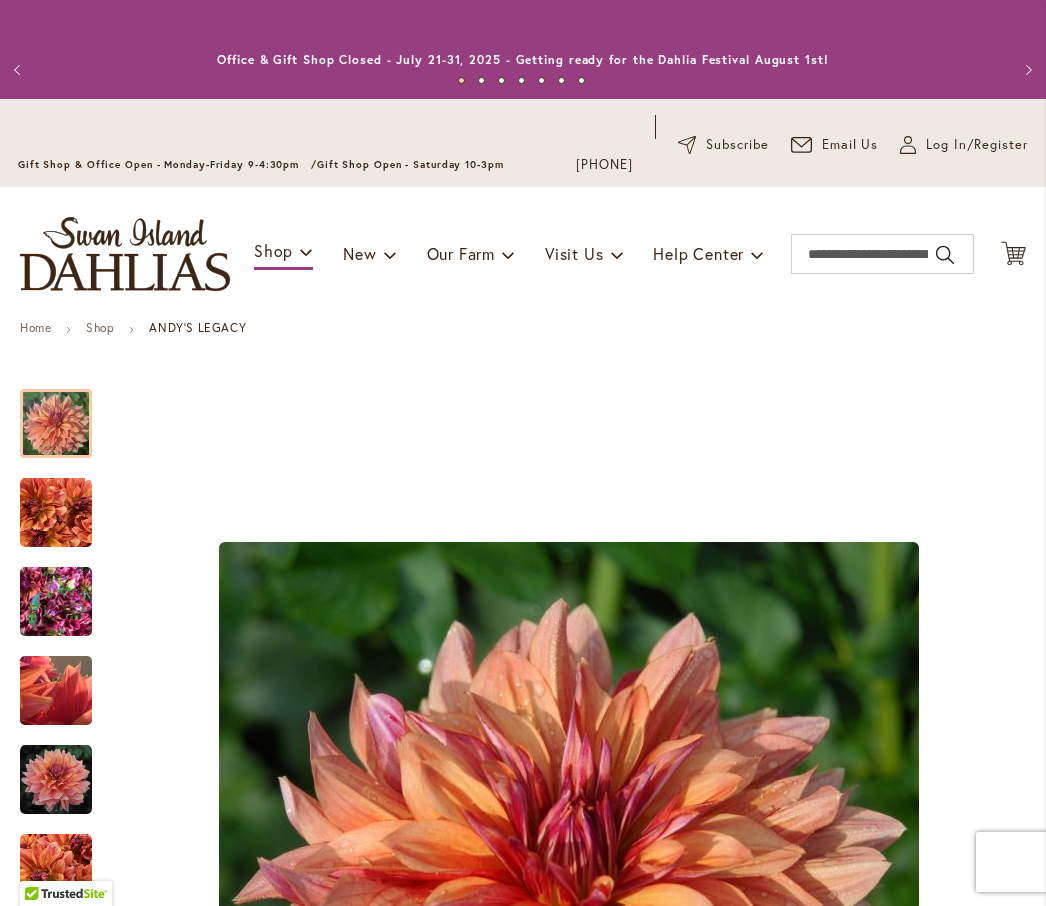 click on "Shop" at bounding box center (100, 327) 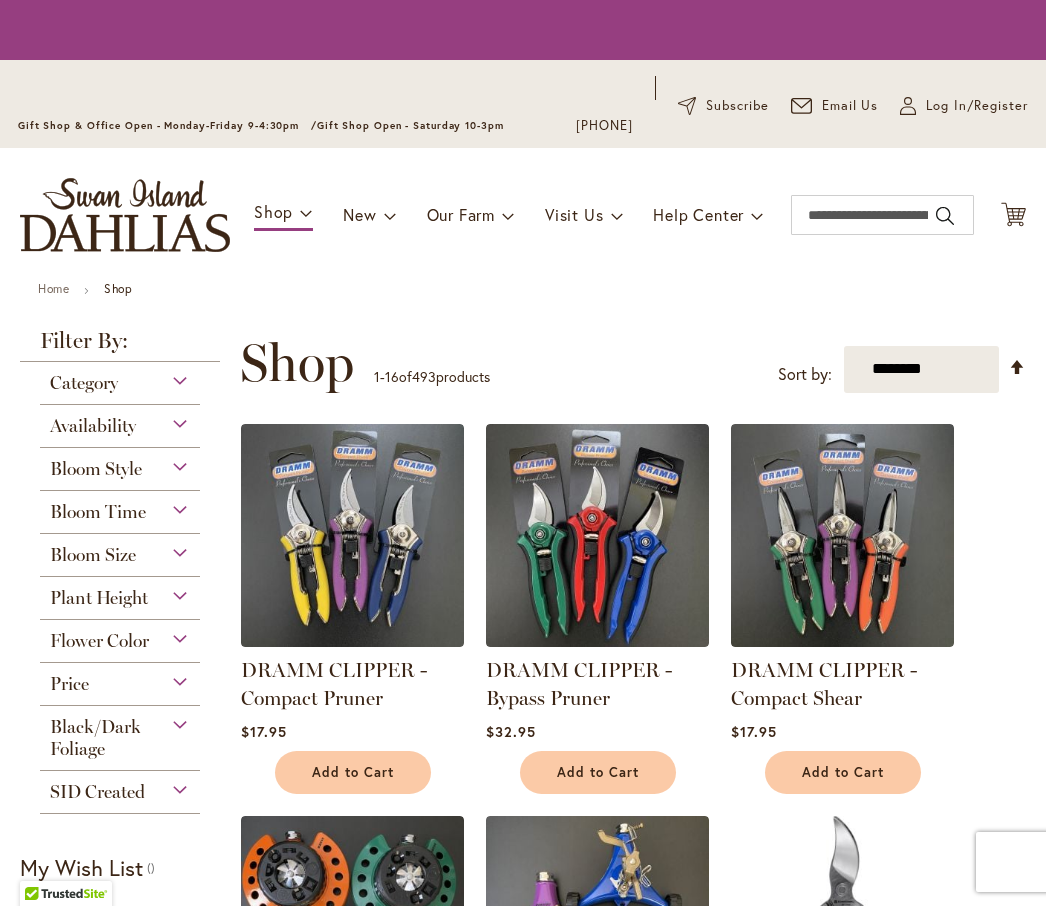 scroll, scrollTop: 0, scrollLeft: 0, axis: both 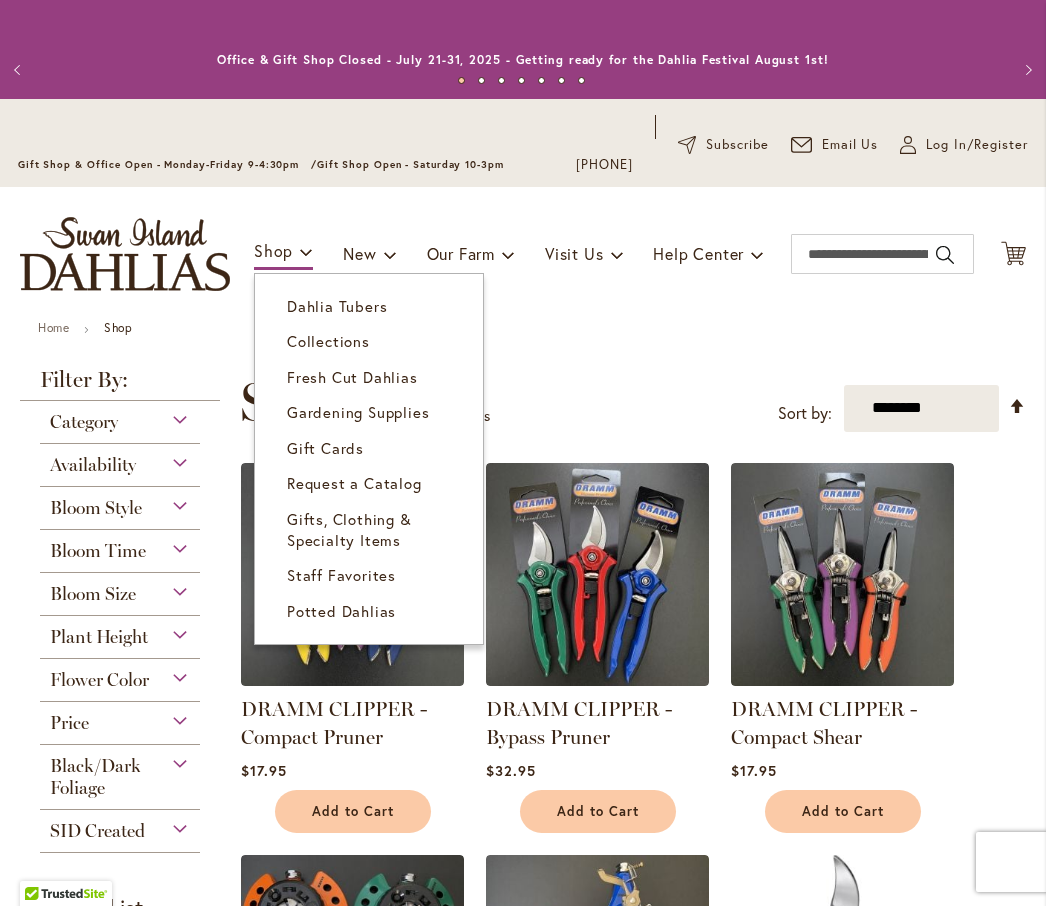 click on "Dahlia Tubers" at bounding box center [337, 306] 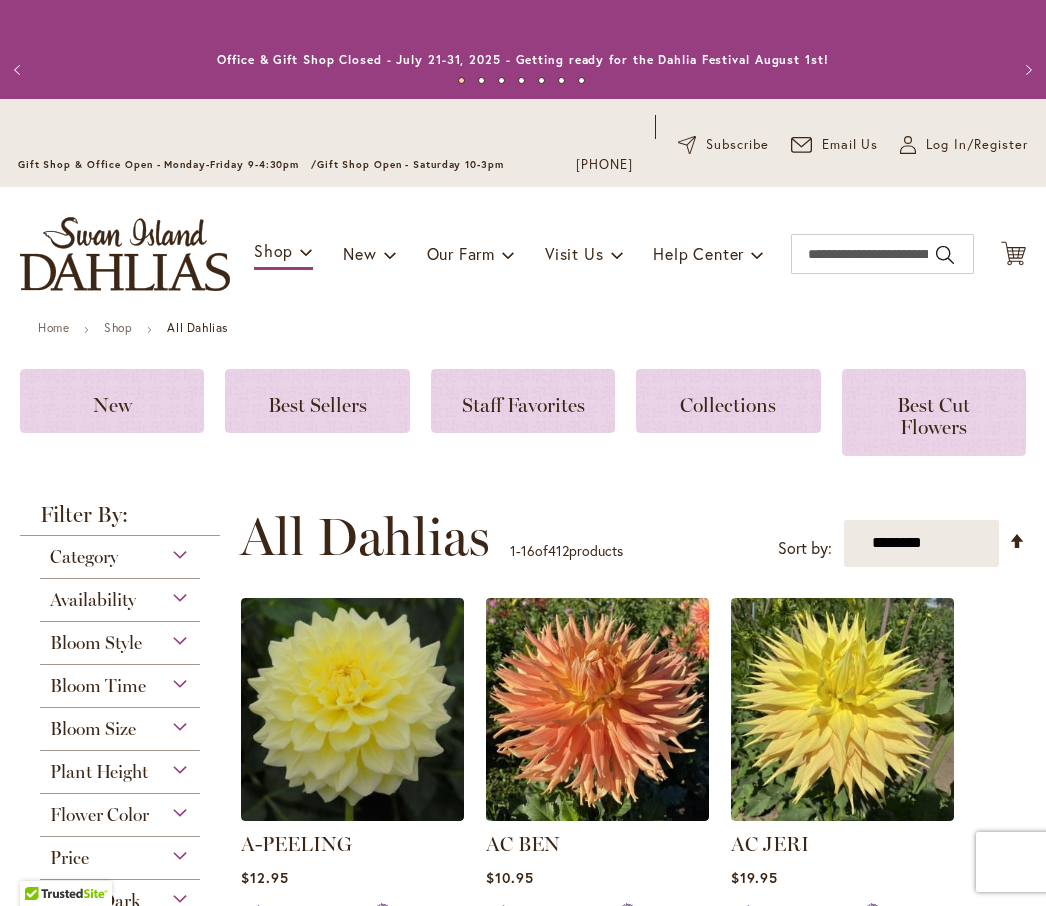 scroll, scrollTop: 0, scrollLeft: 0, axis: both 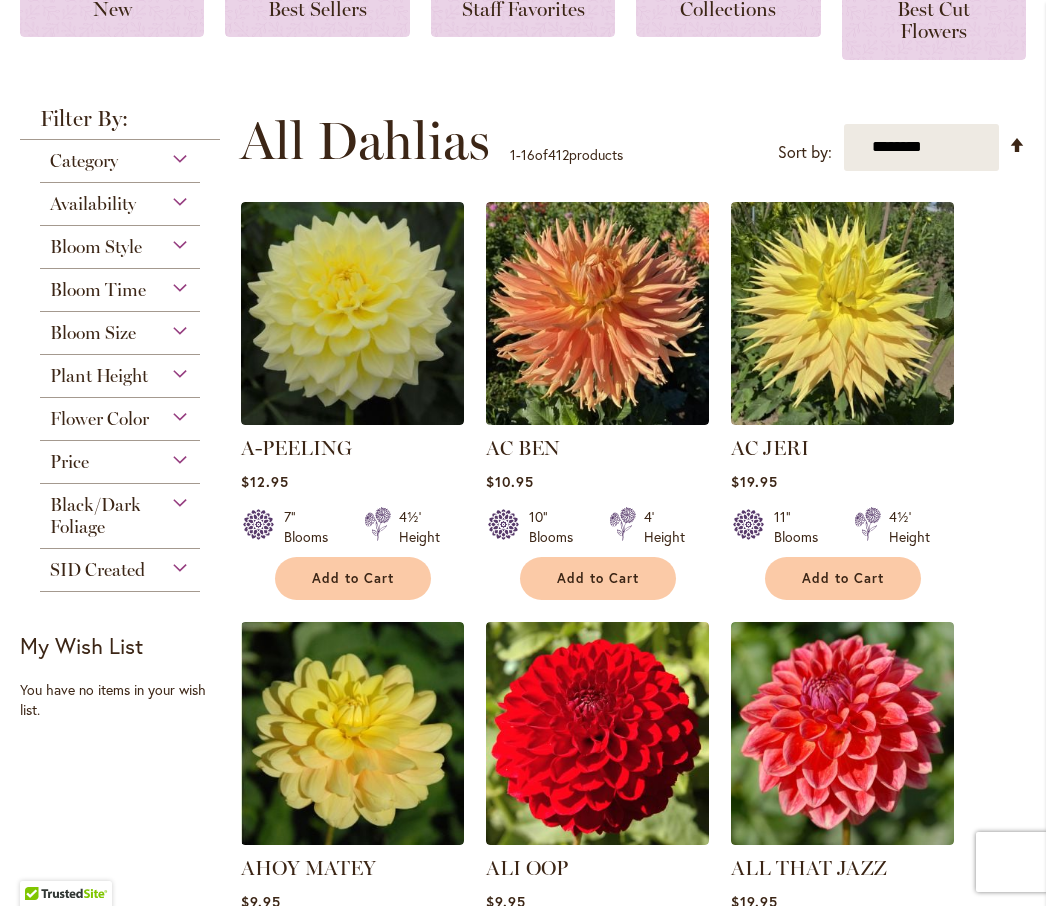 click on "Category" at bounding box center (84, 161) 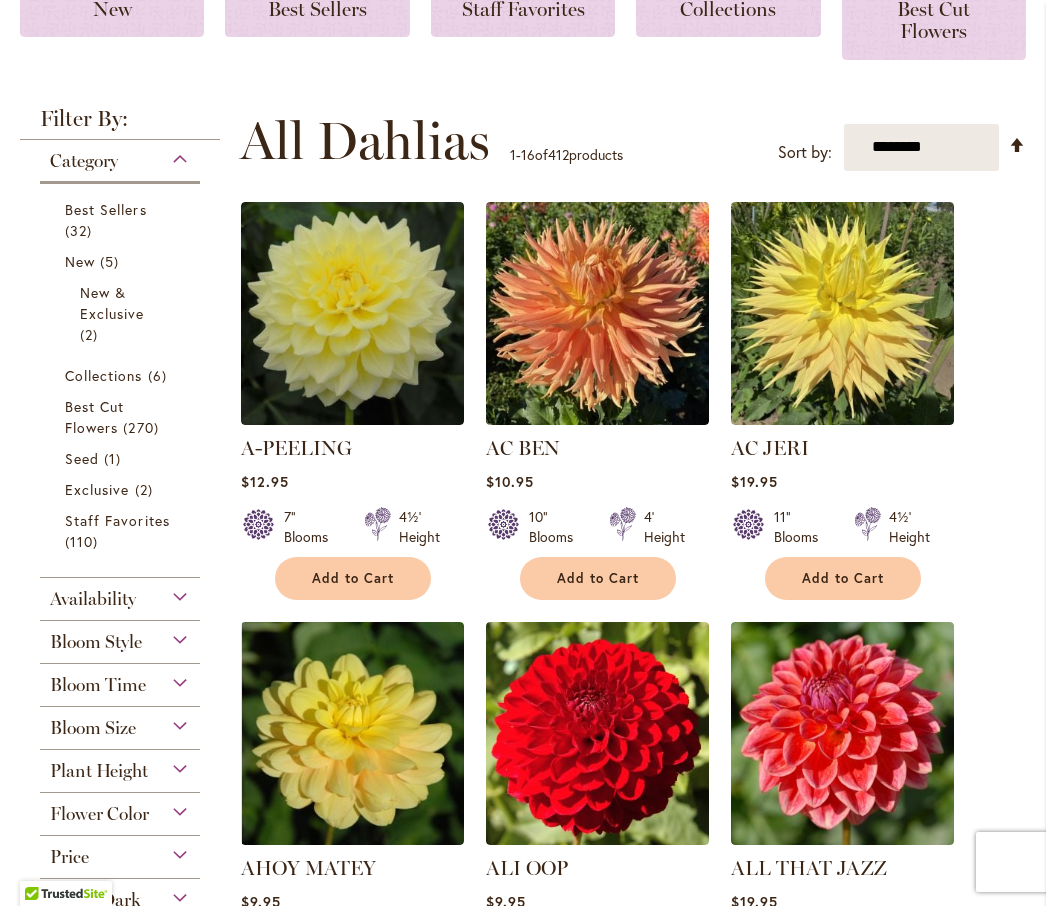 click on "Best Cut Flowers
270
items" at bounding box center [122, 417] 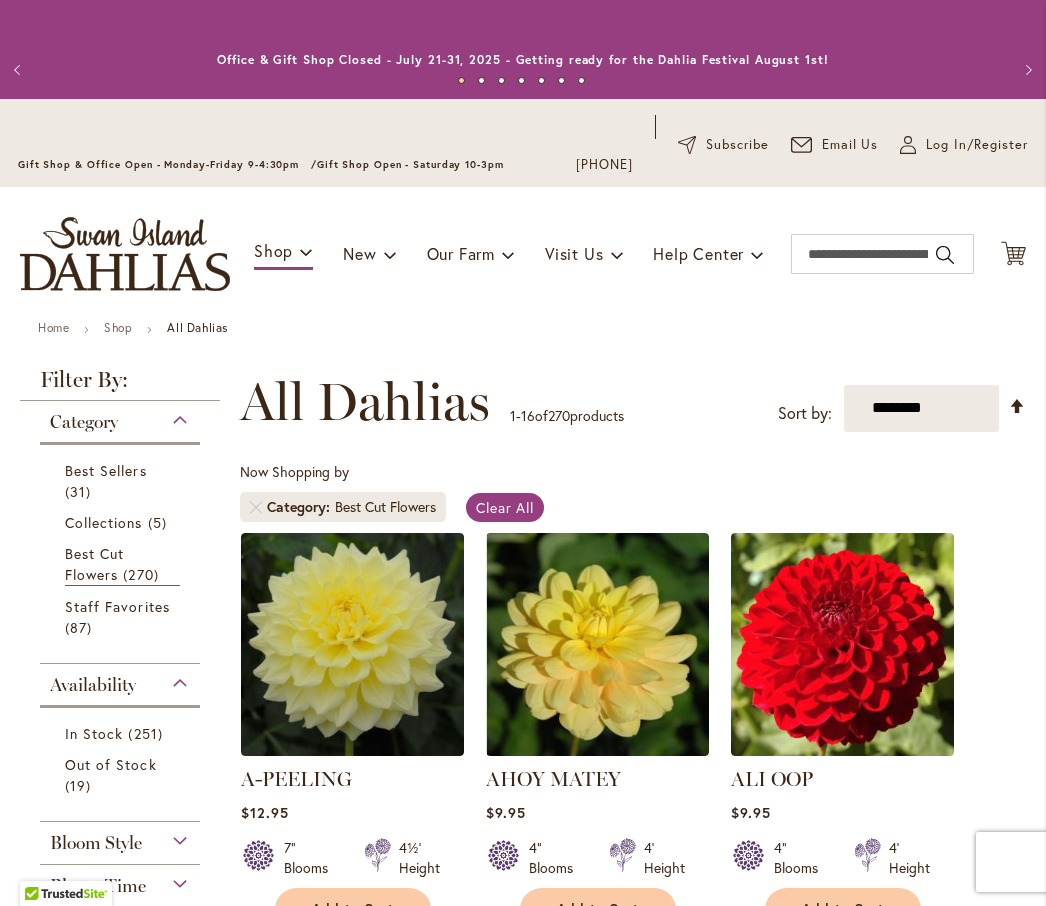 scroll, scrollTop: 0, scrollLeft: 0, axis: both 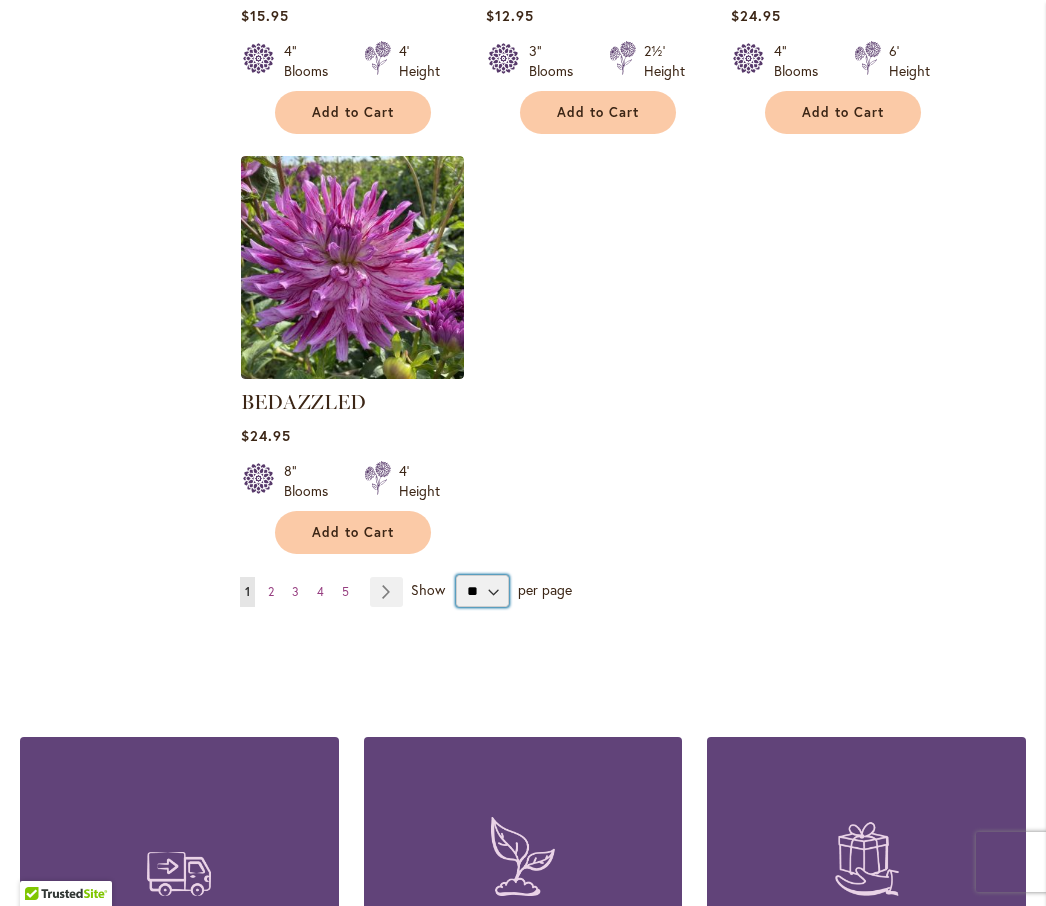 click on "**
**
**
**" at bounding box center [482, 591] 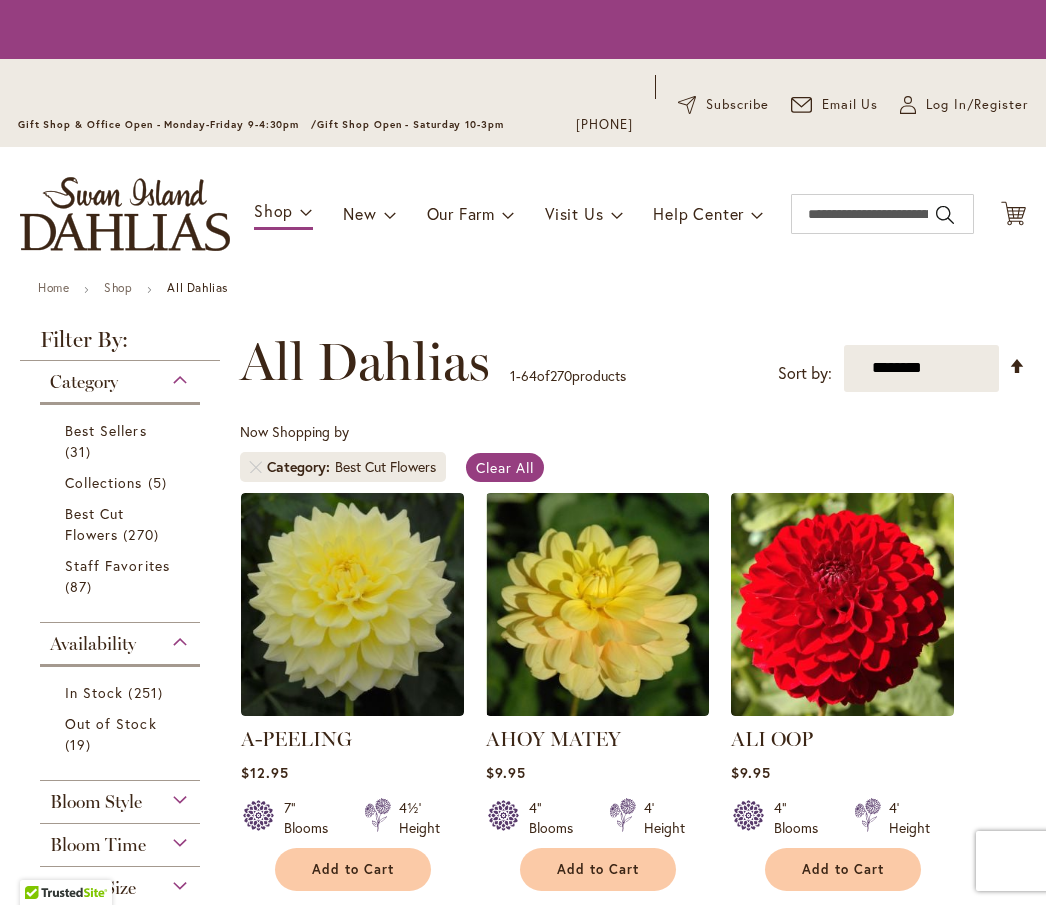 scroll, scrollTop: 1, scrollLeft: 0, axis: vertical 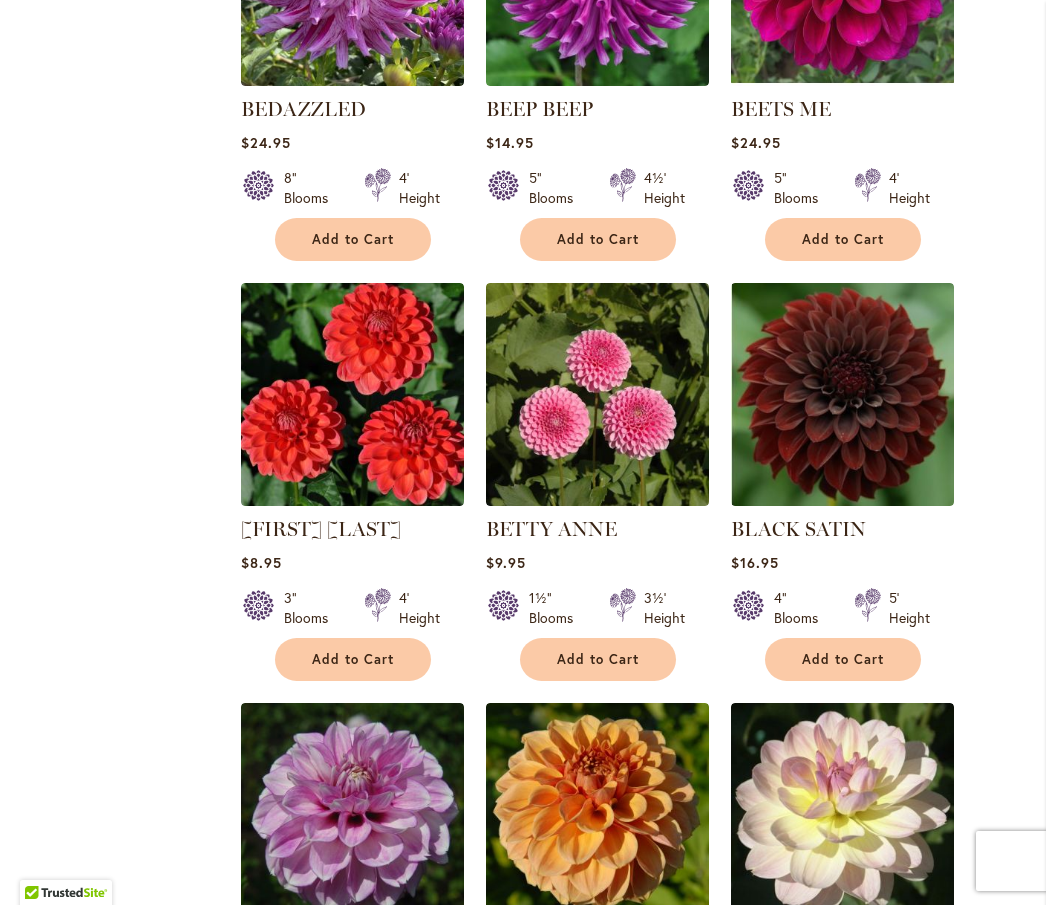 click on "BLACK SATIN" at bounding box center (798, 530) 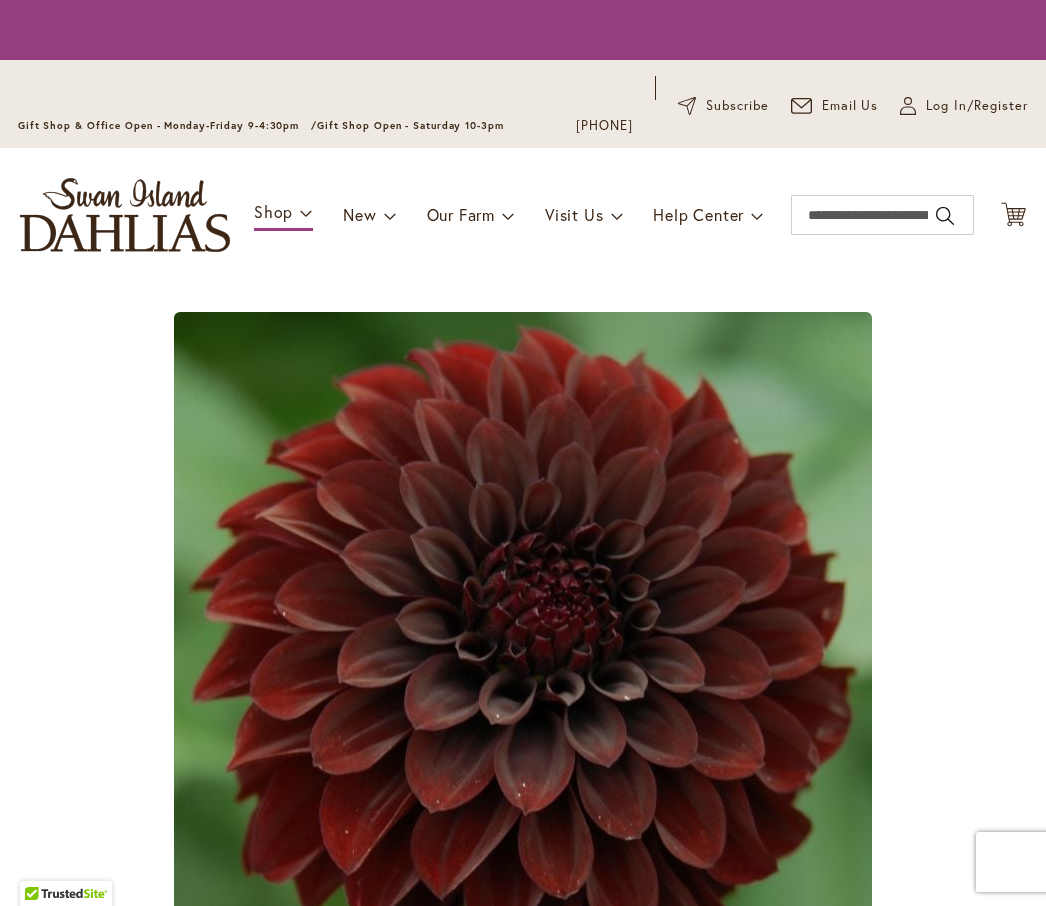 scroll, scrollTop: 0, scrollLeft: 0, axis: both 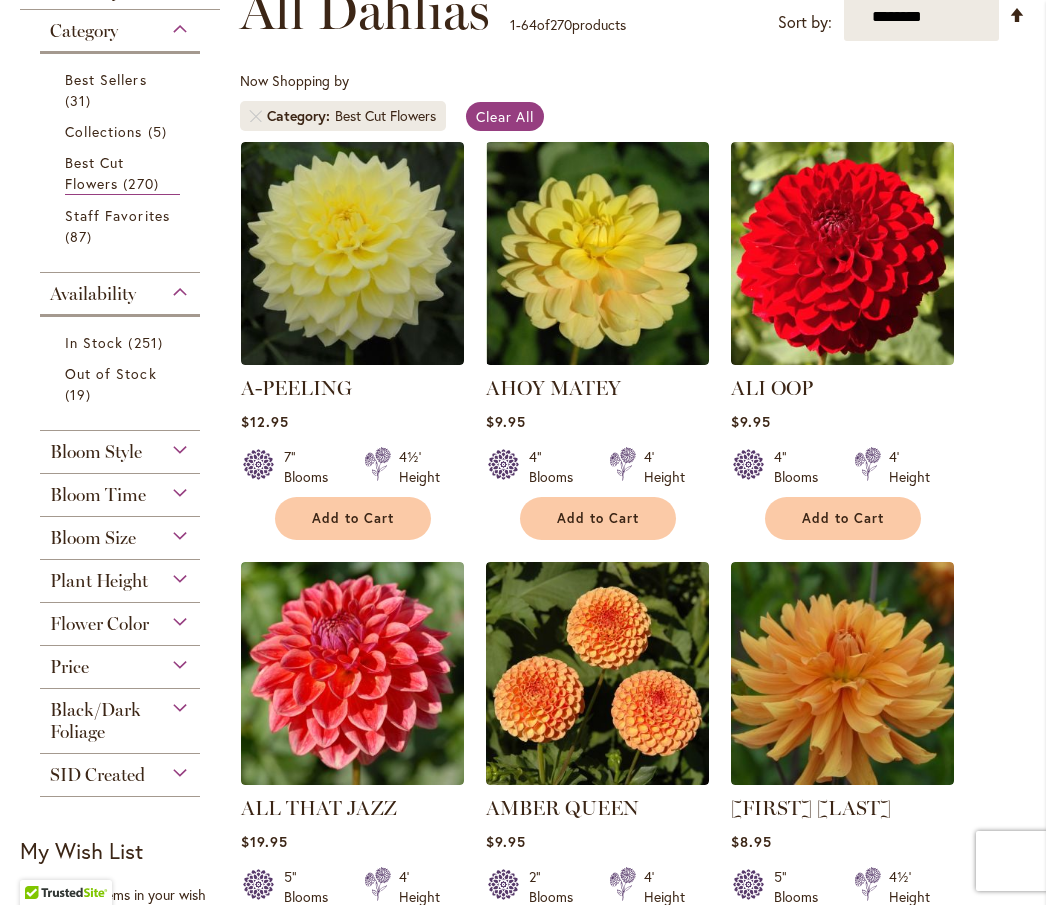 click on "Best Cut Flowers" at bounding box center [94, 174] 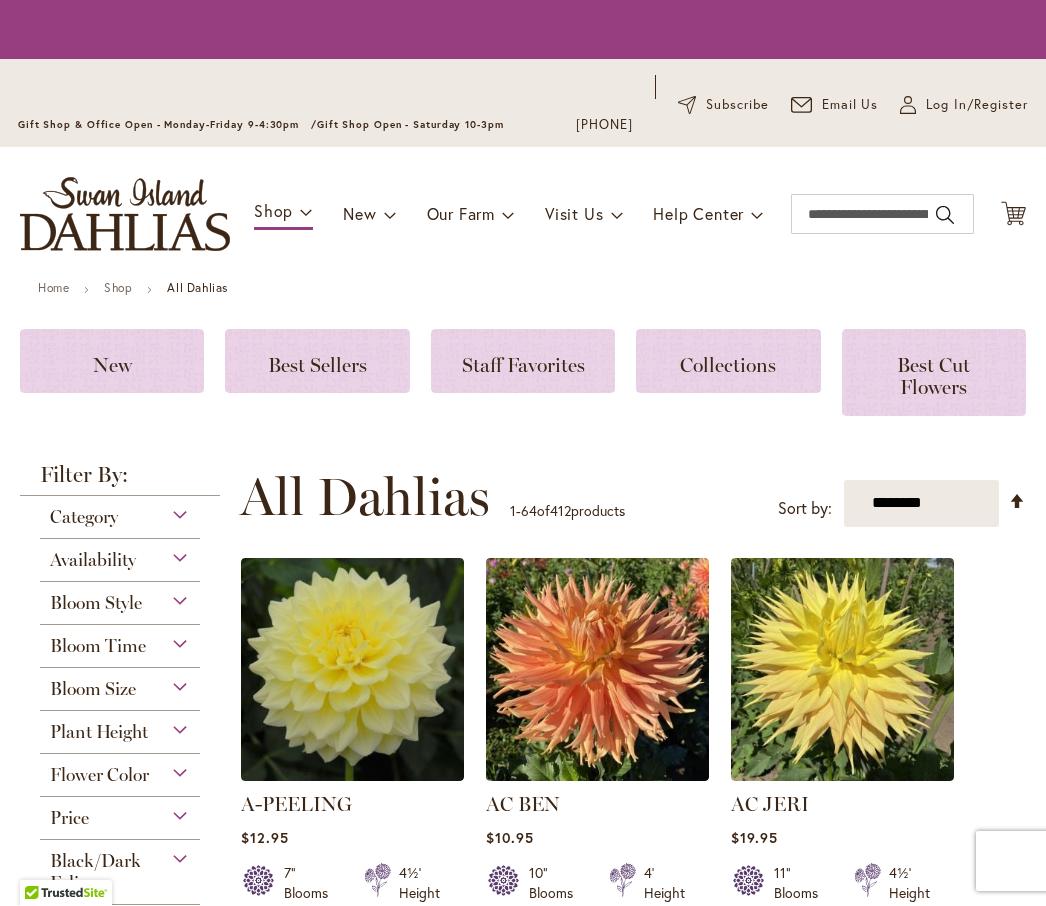 scroll, scrollTop: 1, scrollLeft: 0, axis: vertical 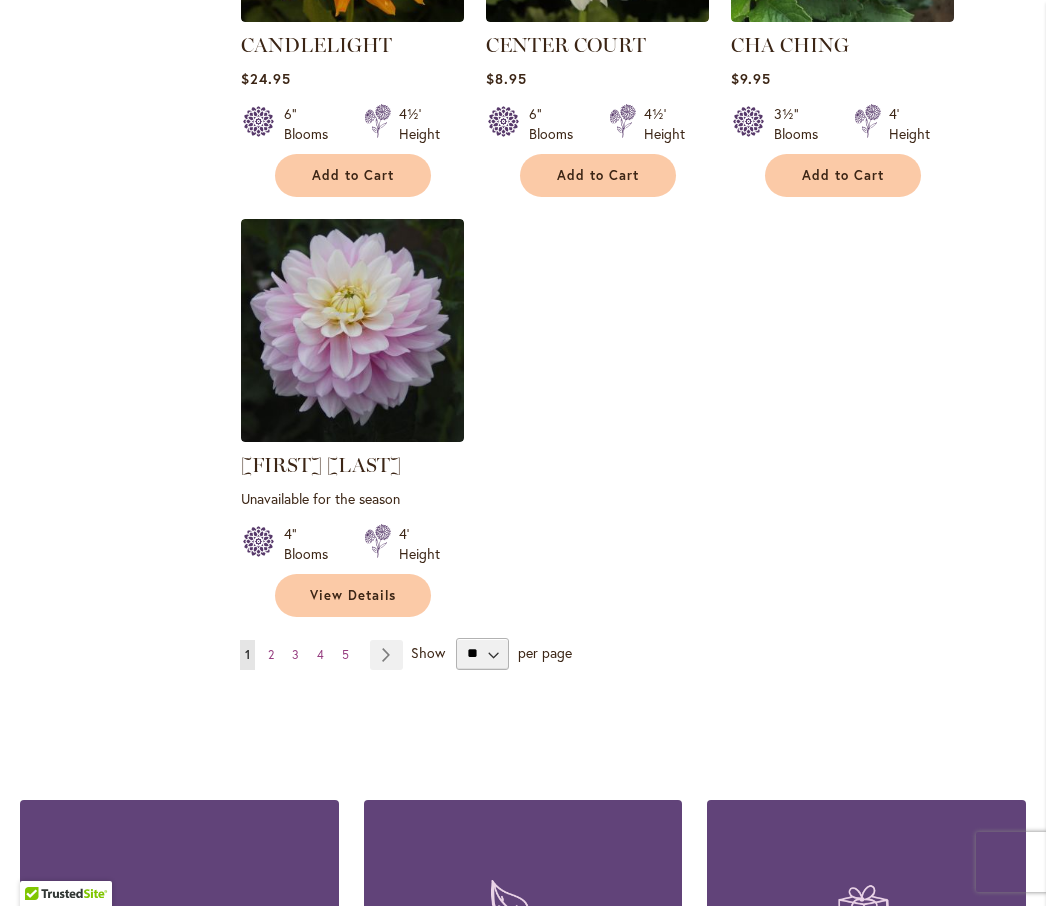 click on "Page
2" at bounding box center (271, 655) 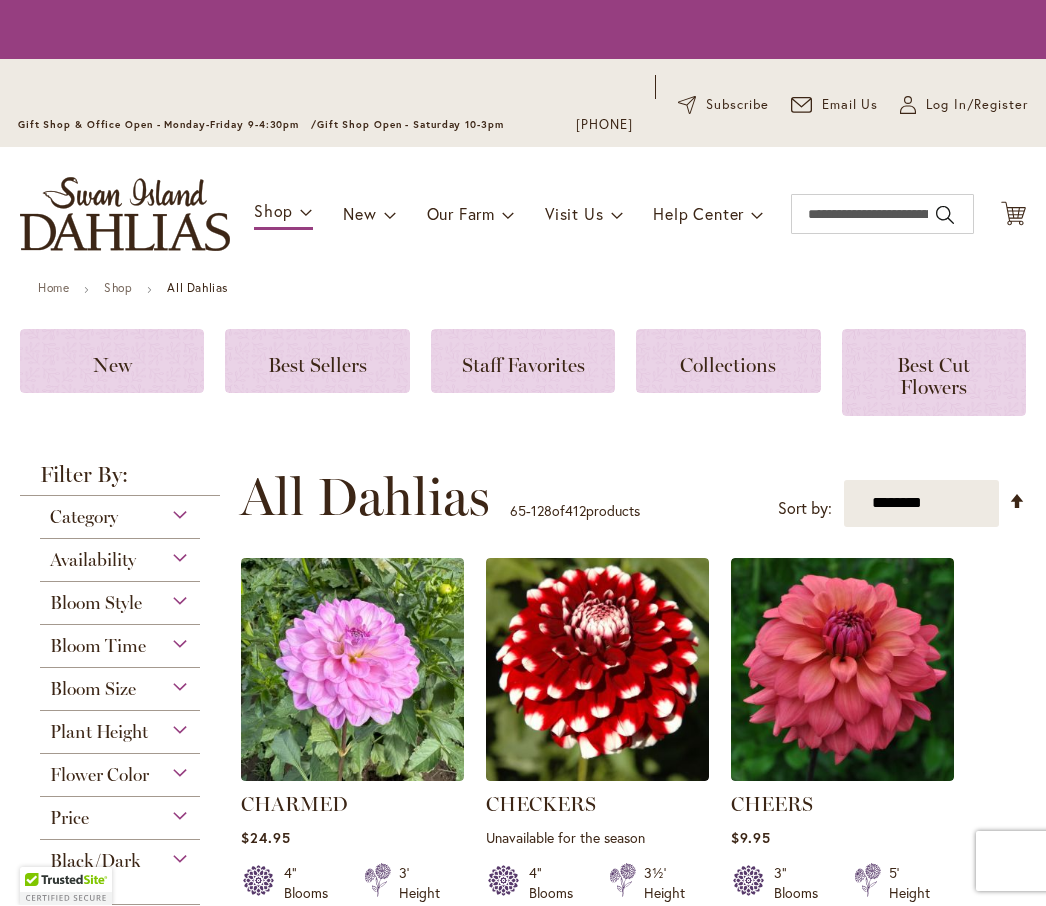 scroll, scrollTop: 1, scrollLeft: 0, axis: vertical 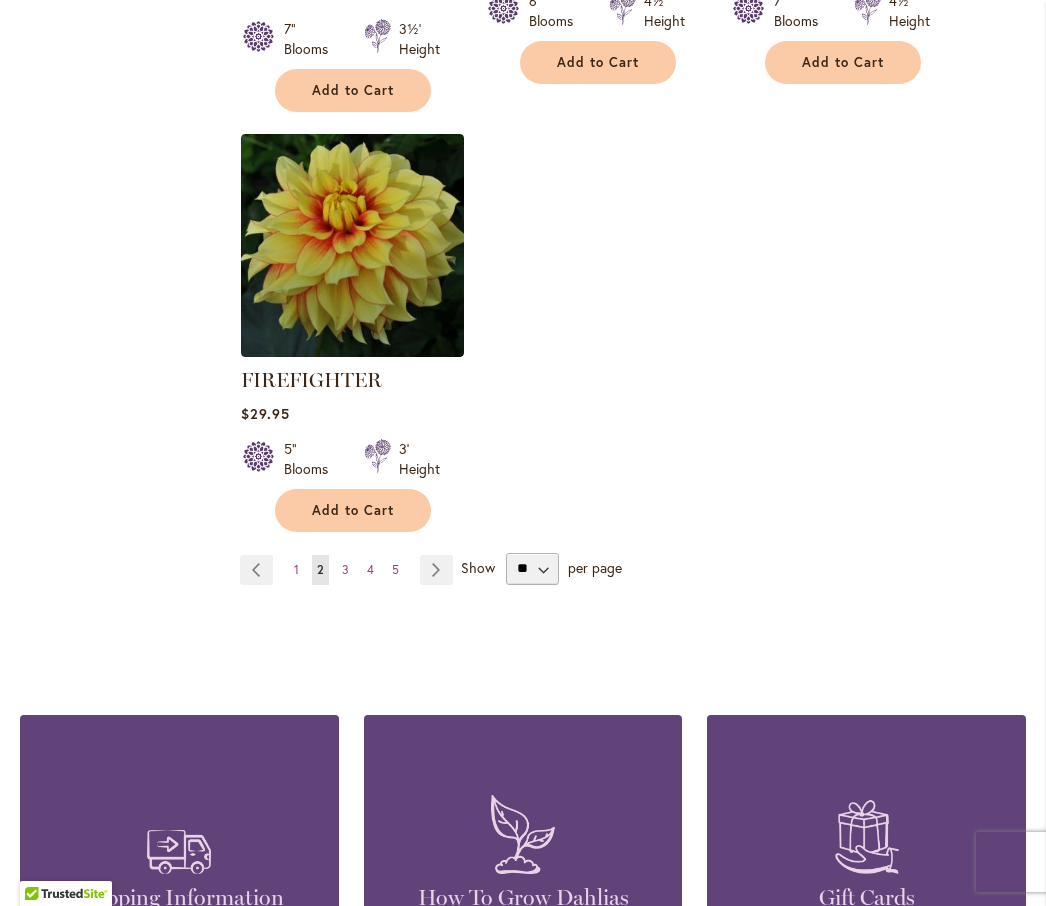click on "3" at bounding box center (345, 569) 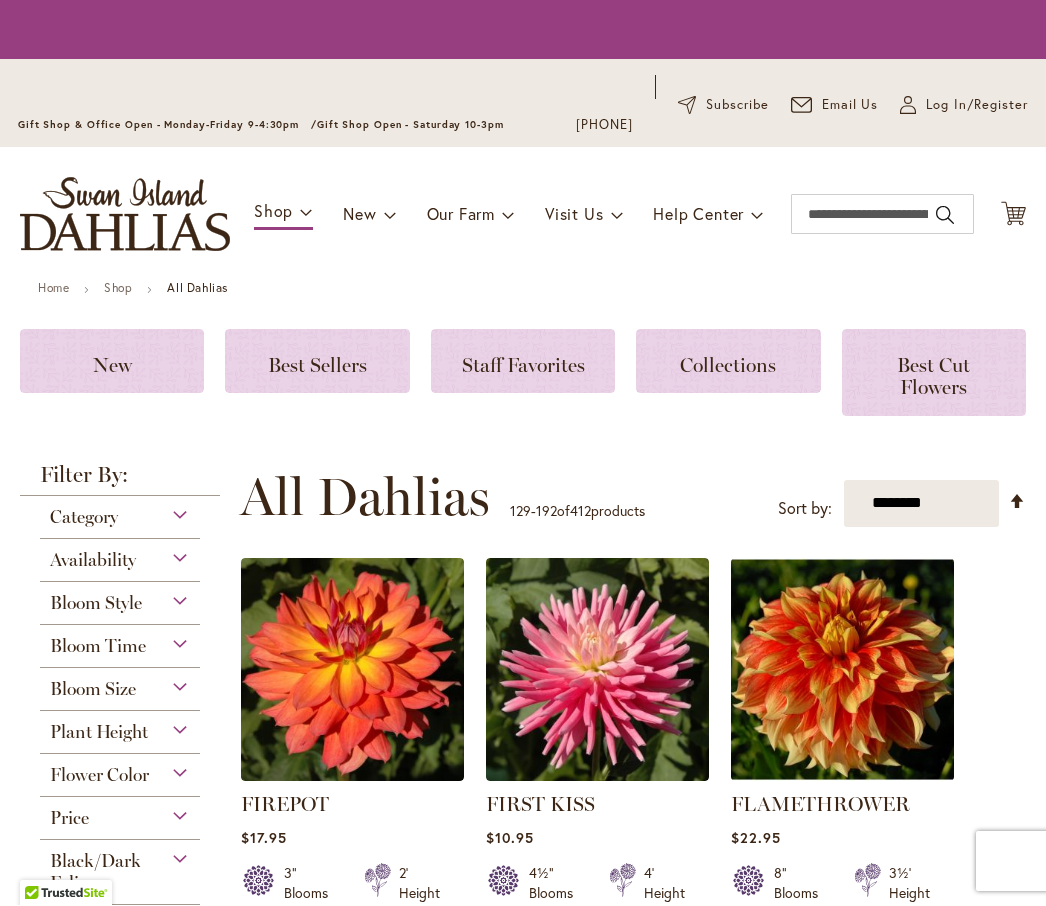scroll, scrollTop: 1, scrollLeft: 0, axis: vertical 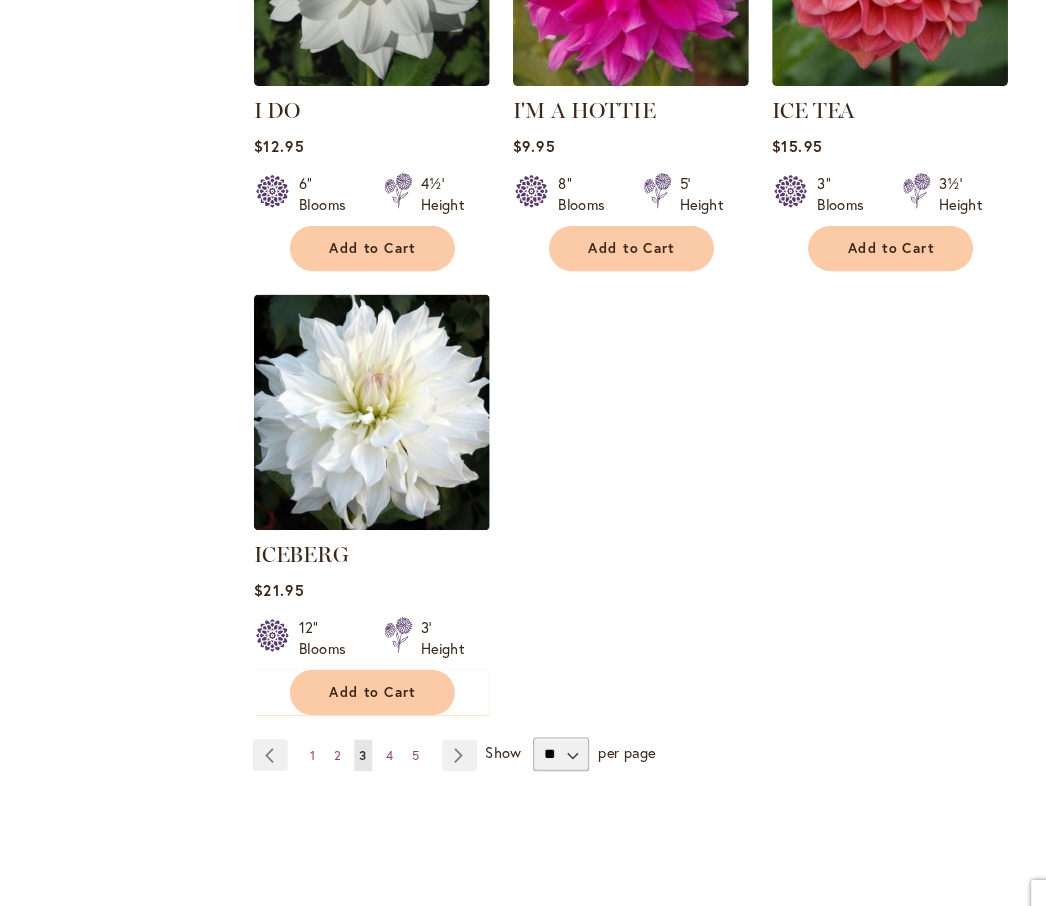 click on "4" at bounding box center [369, 713] 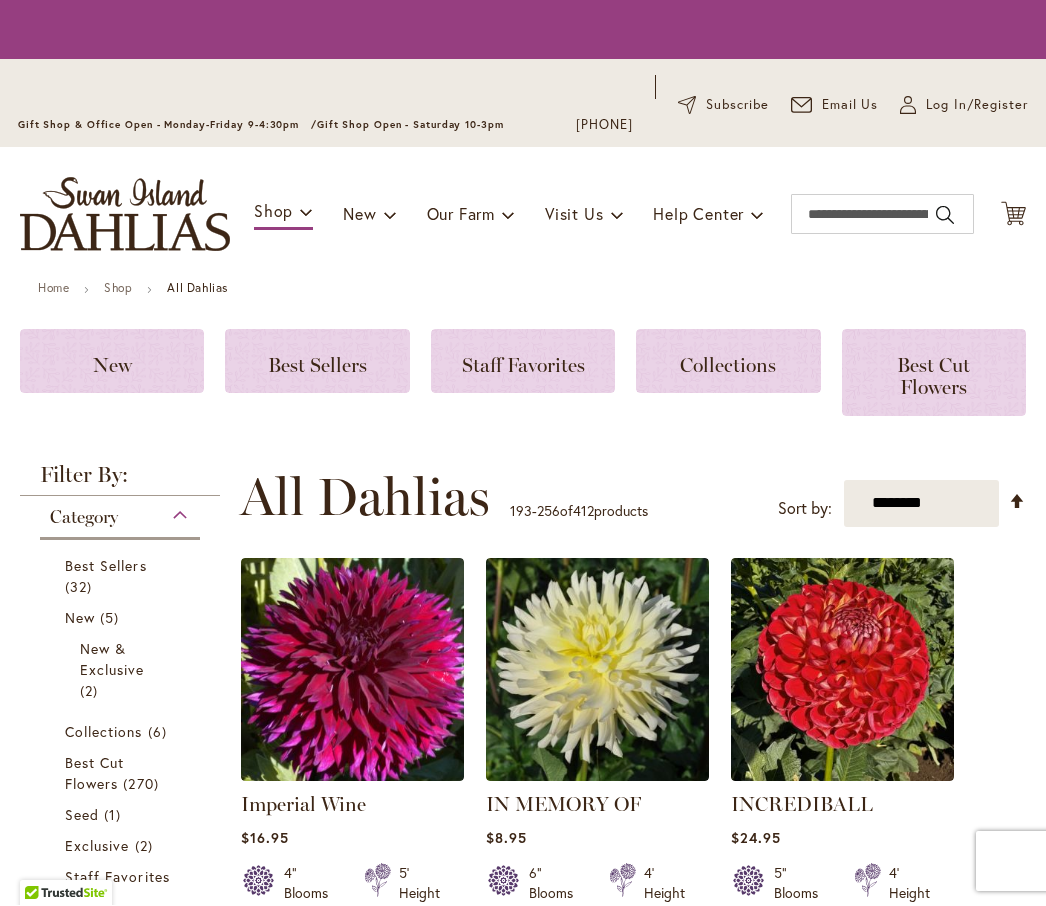scroll, scrollTop: 1, scrollLeft: 0, axis: vertical 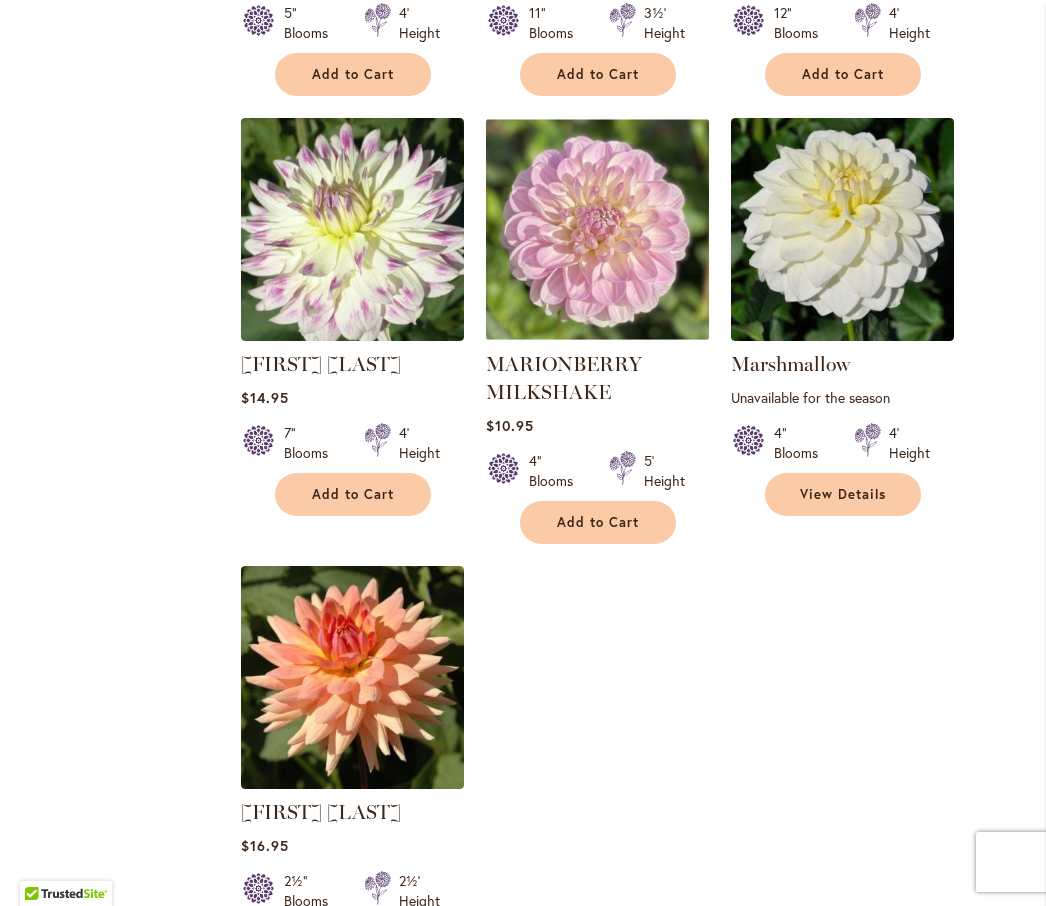 click on "Imperial Wine
$16.95
4" Blooms
5' Height" at bounding box center [633, -3697] 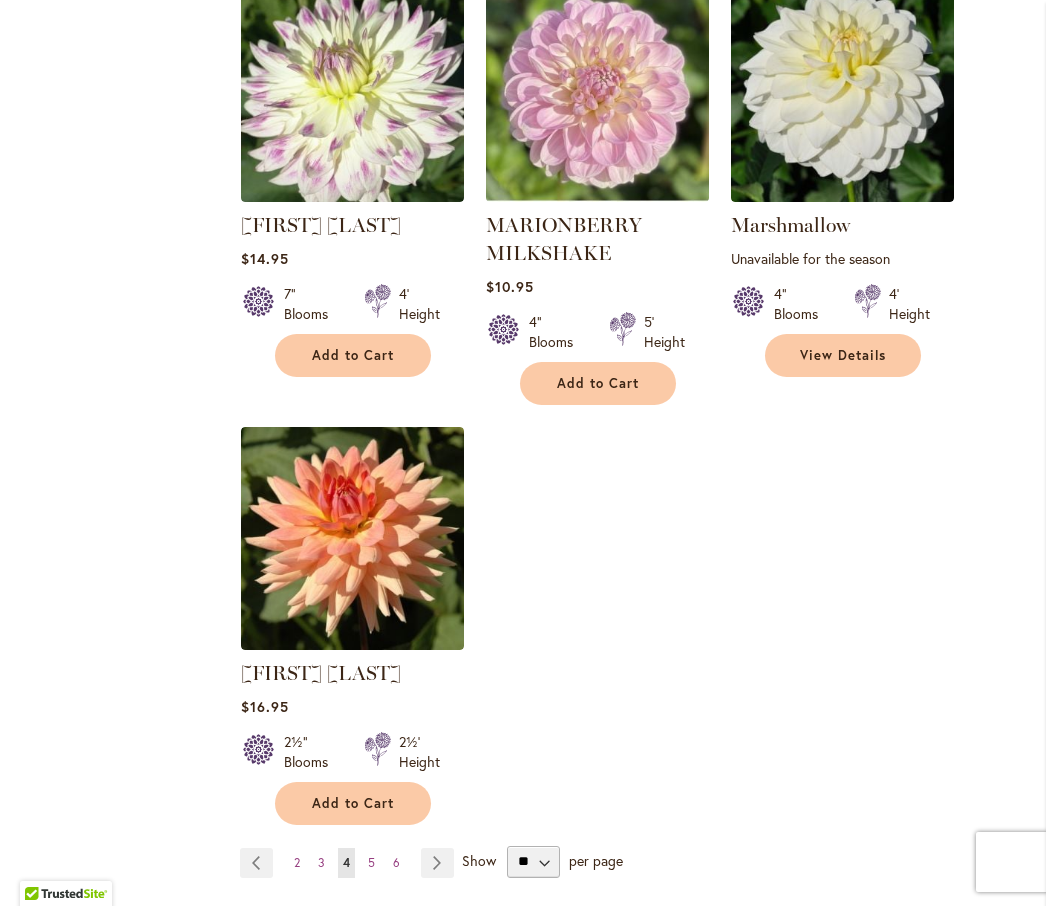 scroll, scrollTop: 9112, scrollLeft: 0, axis: vertical 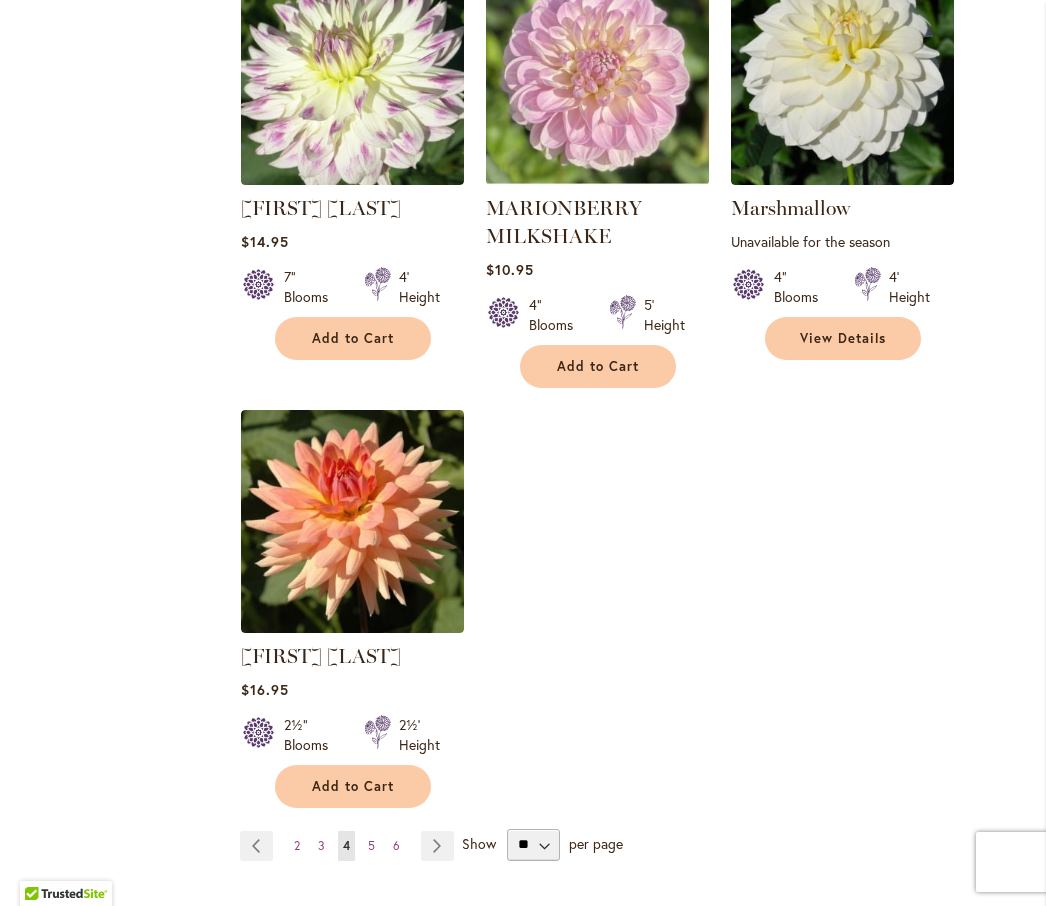 click on "Page
5" at bounding box center (371, 846) 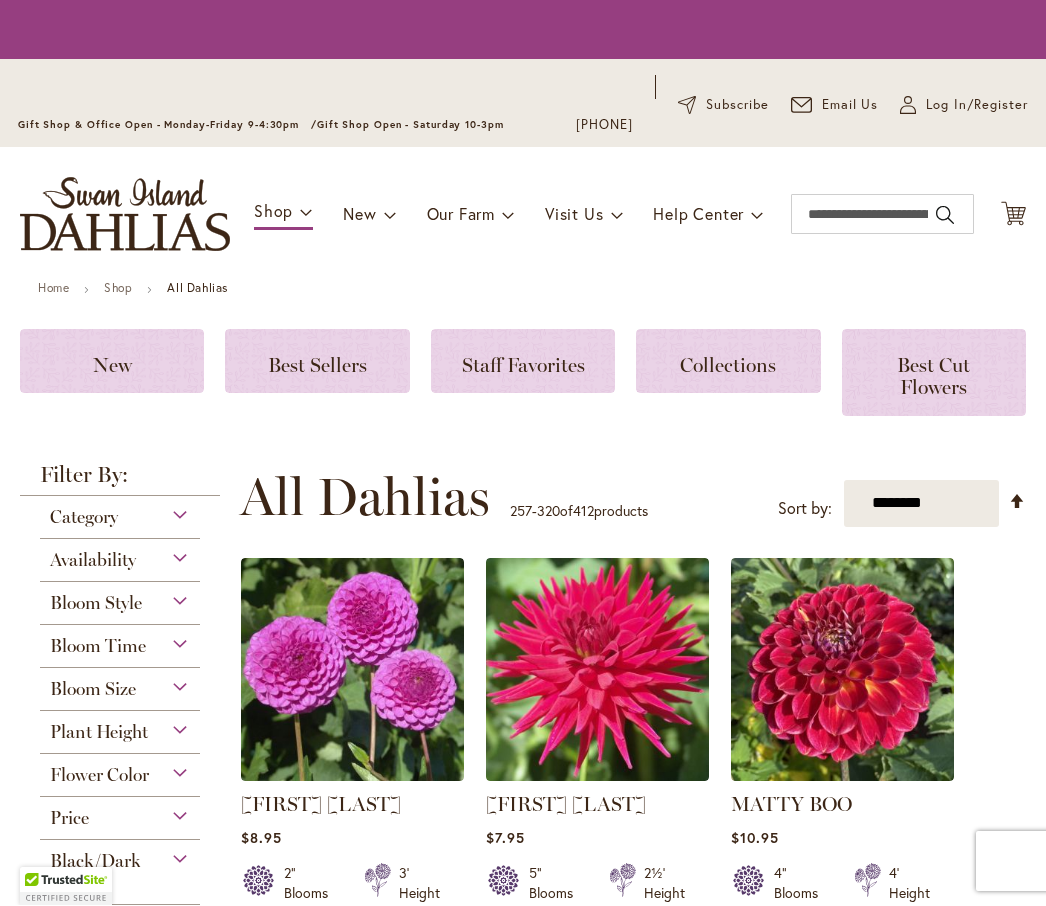 scroll, scrollTop: 1, scrollLeft: 0, axis: vertical 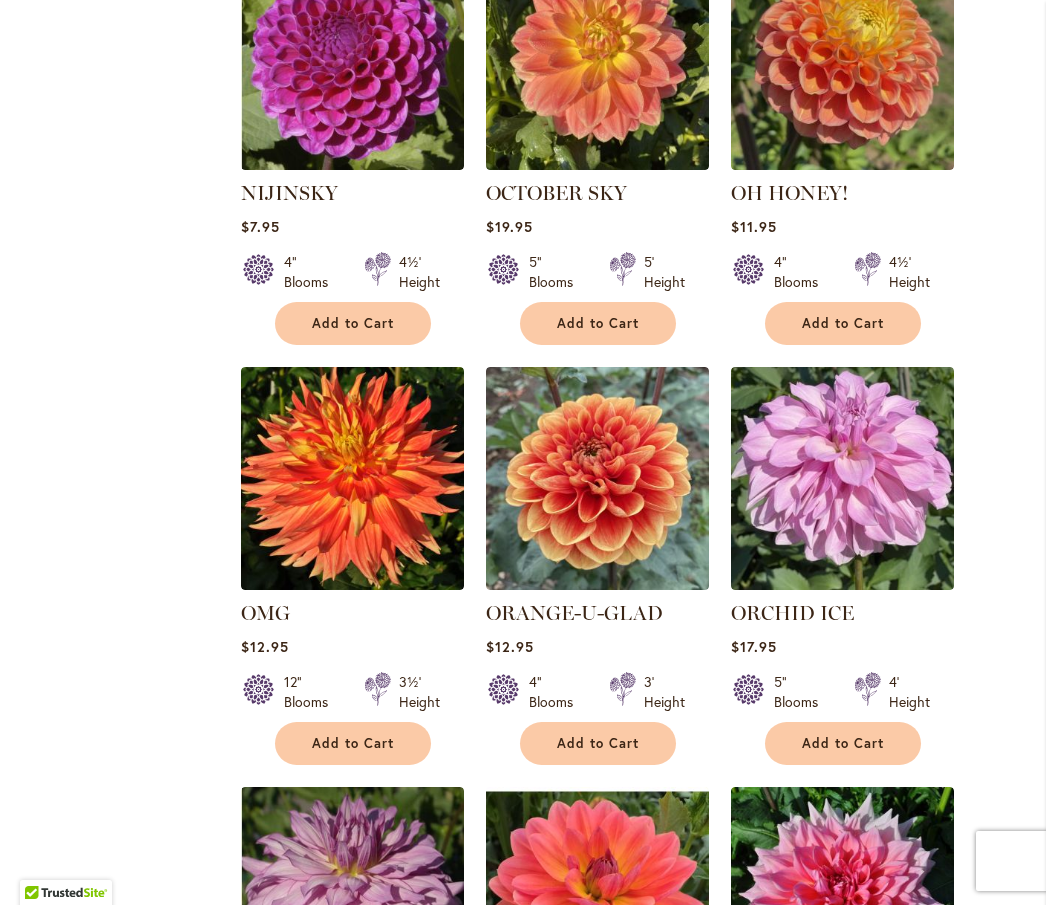 click at bounding box center [352, 479] 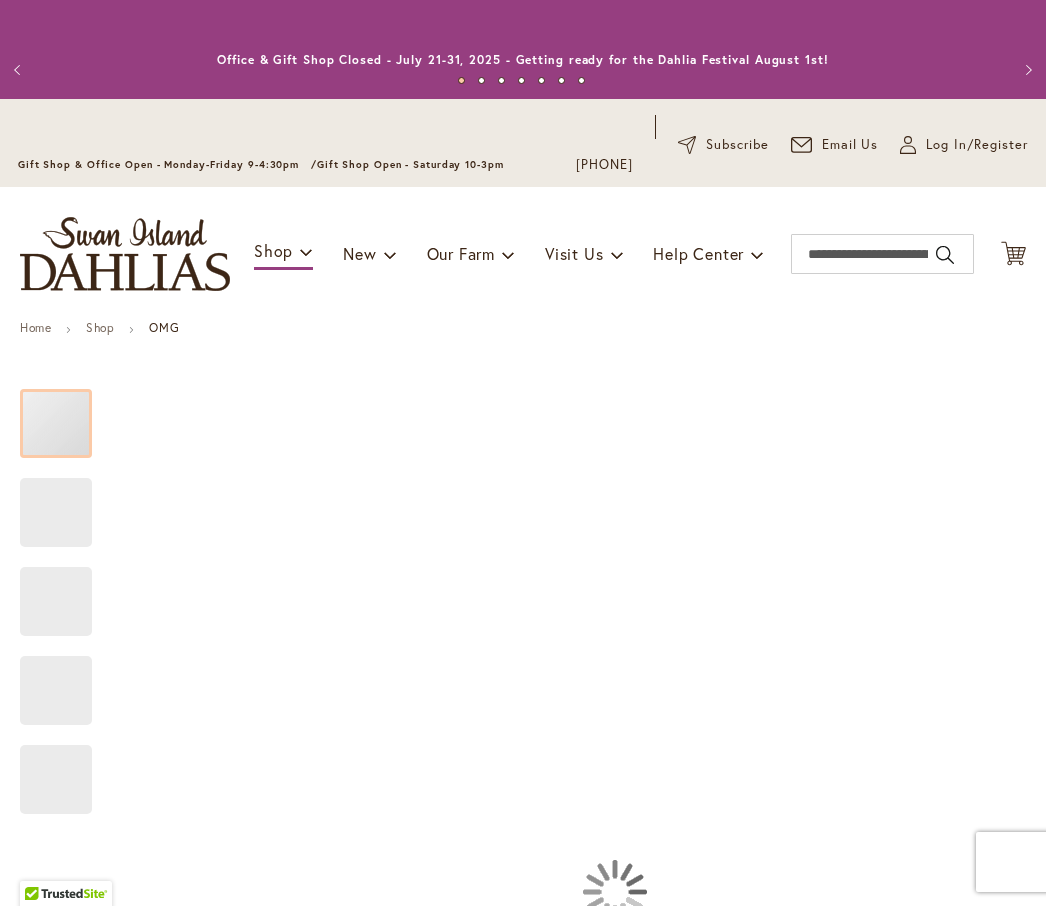 scroll, scrollTop: 0, scrollLeft: 0, axis: both 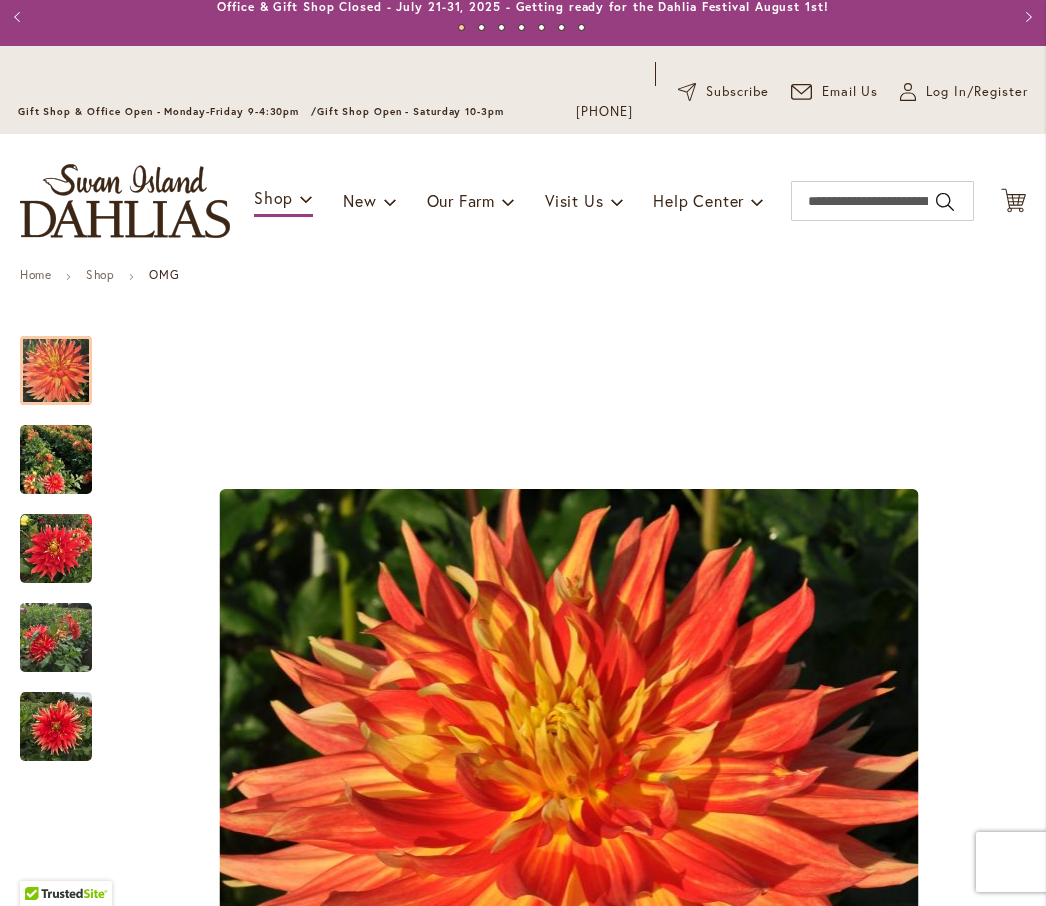 click on "Previous" at bounding box center [20, 17] 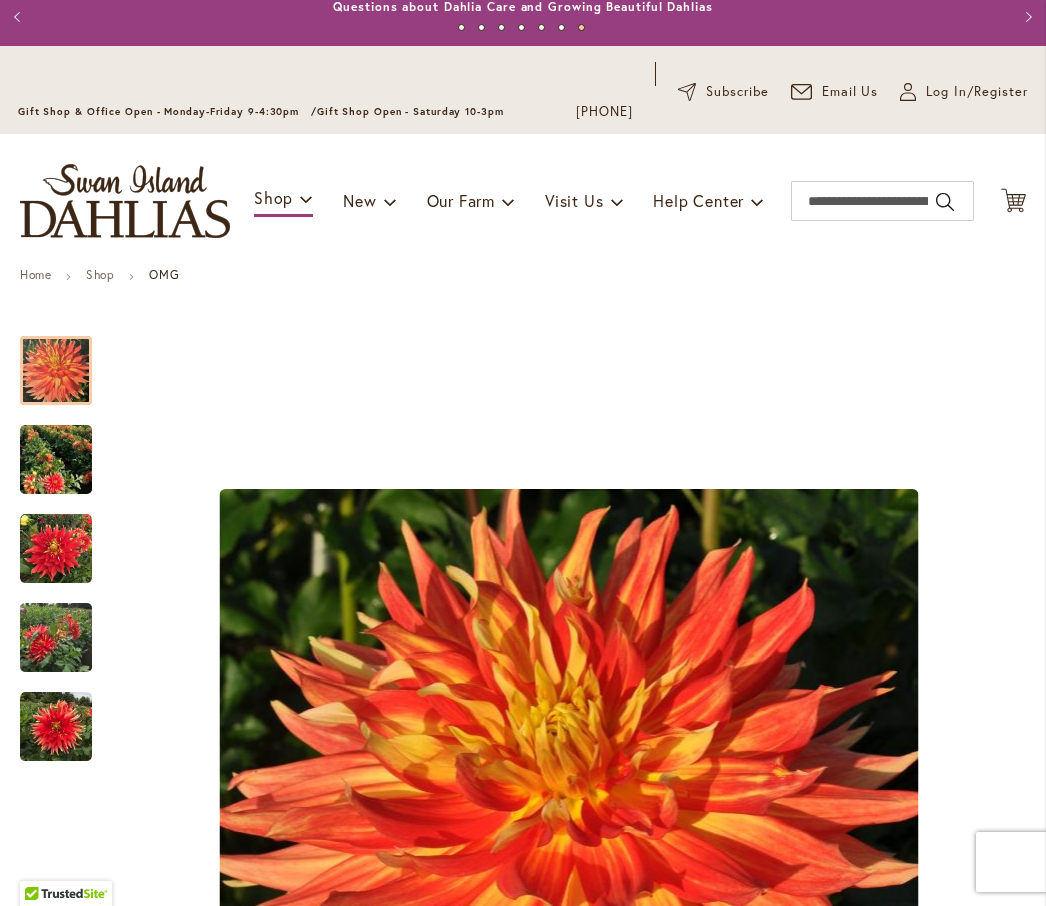 click on "Previous" at bounding box center [20, 17] 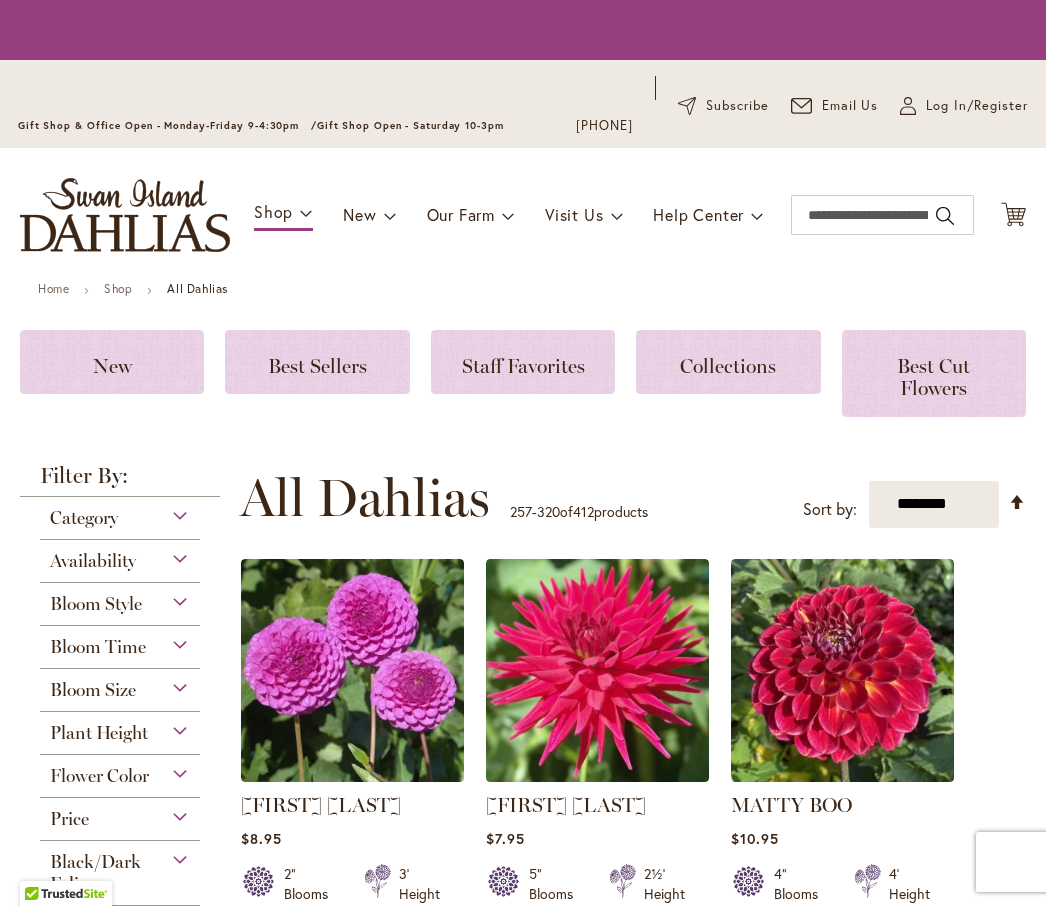 scroll, scrollTop: 1, scrollLeft: 0, axis: vertical 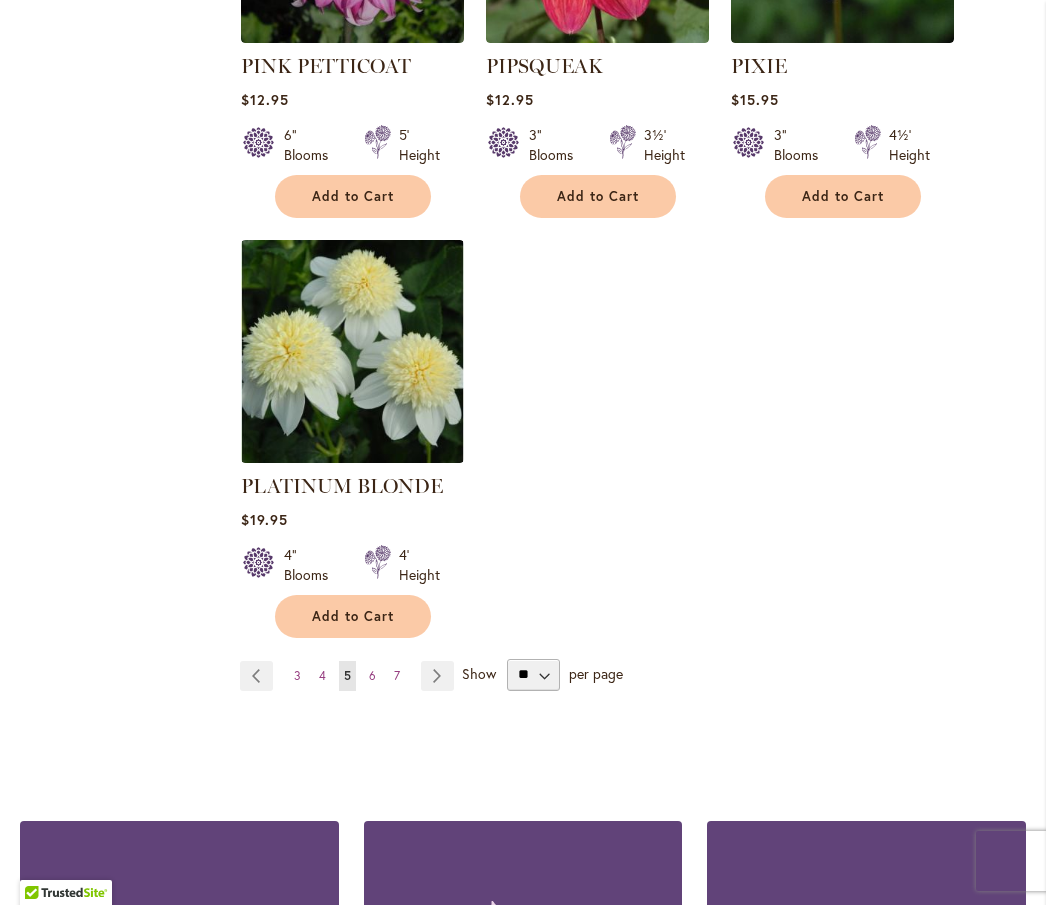 click on "Page
6" at bounding box center (372, 677) 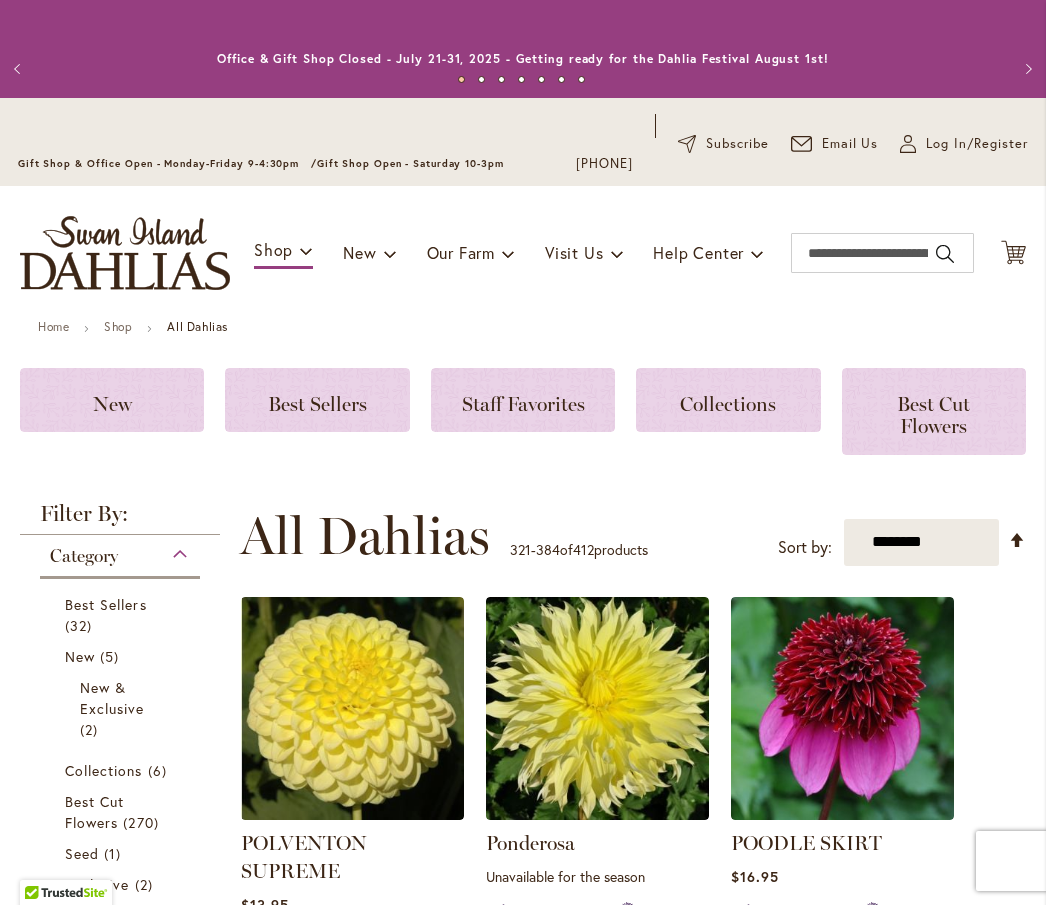 scroll, scrollTop: 1, scrollLeft: 0, axis: vertical 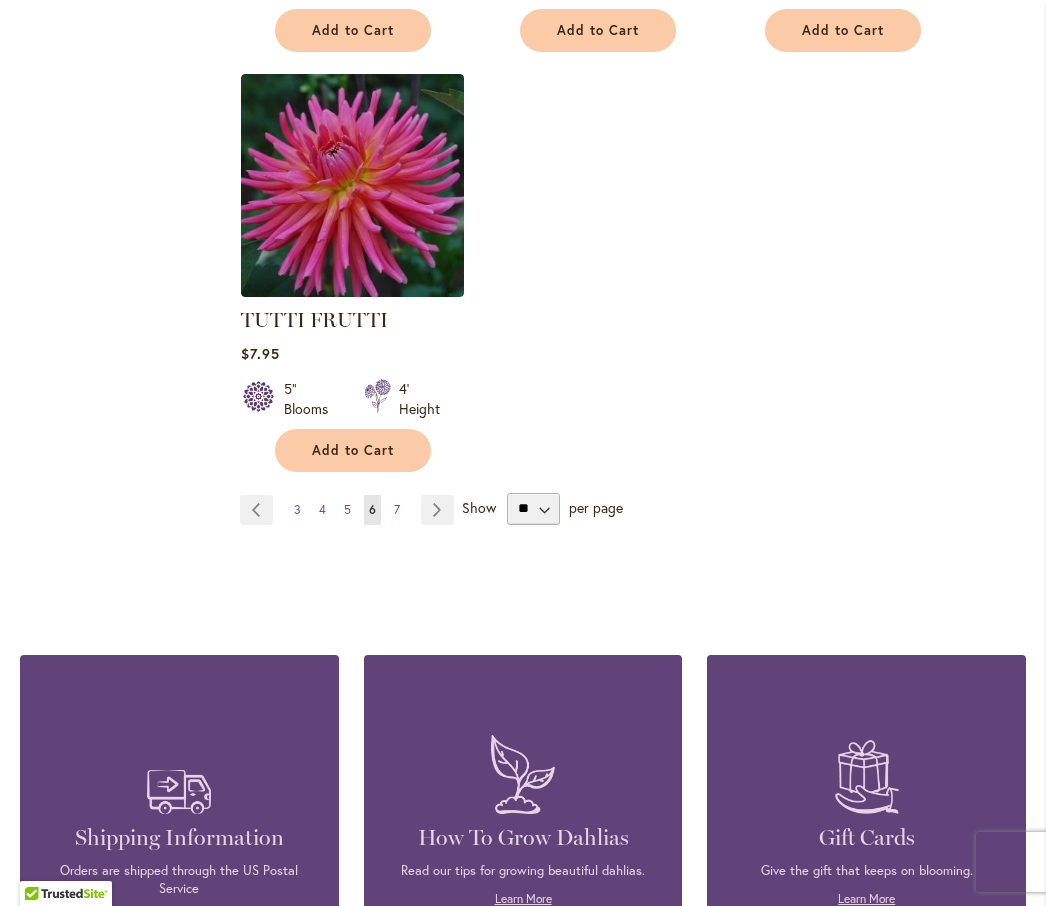click on "Page
7" at bounding box center [397, 510] 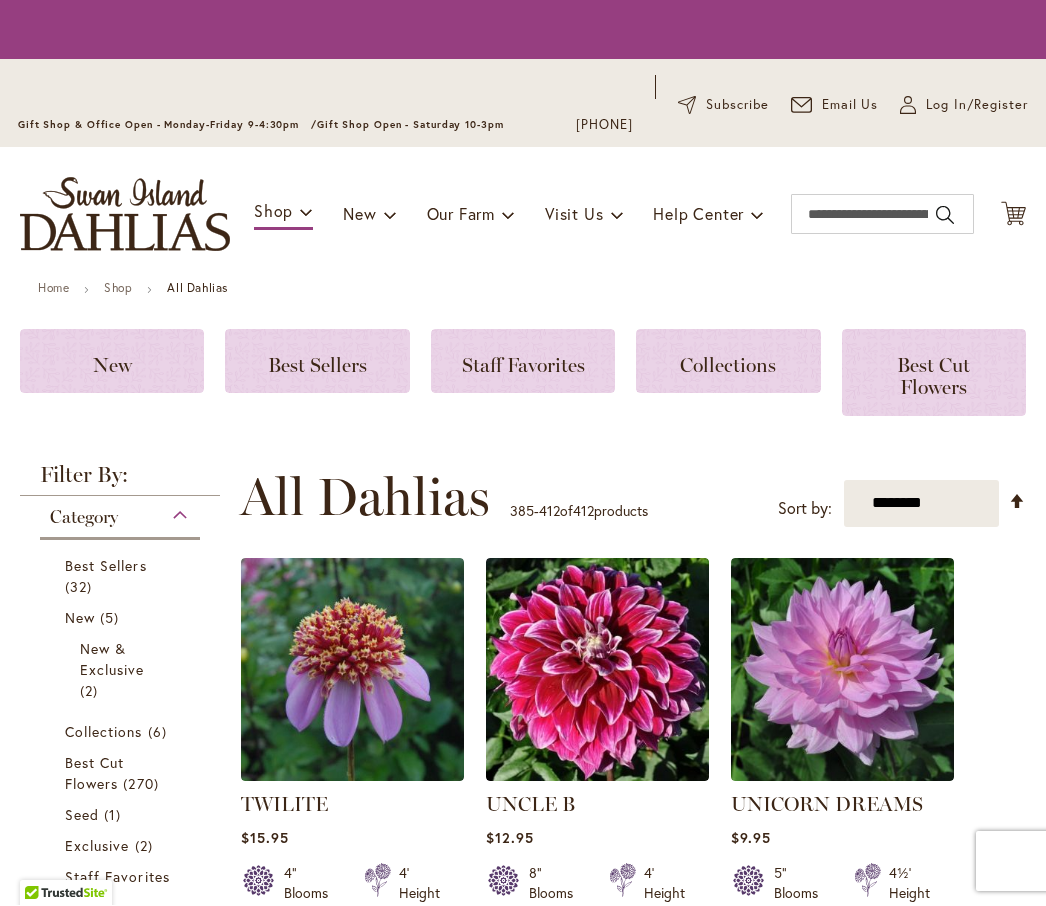 scroll, scrollTop: 1, scrollLeft: 0, axis: vertical 